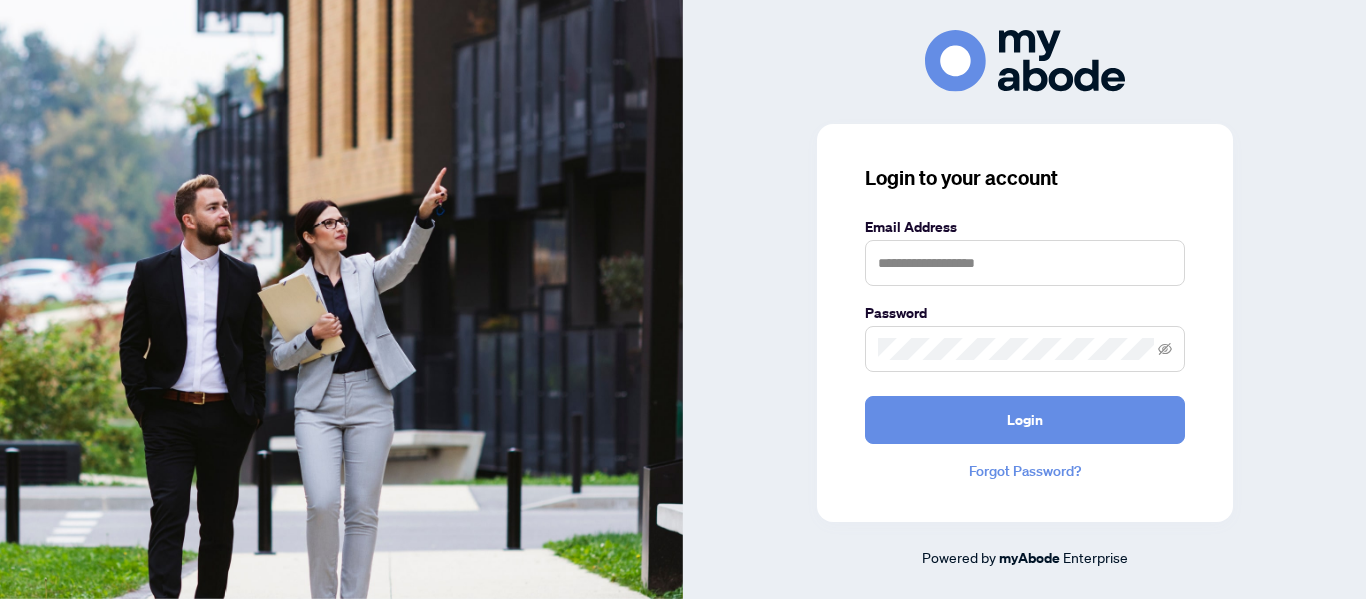 scroll, scrollTop: 0, scrollLeft: 0, axis: both 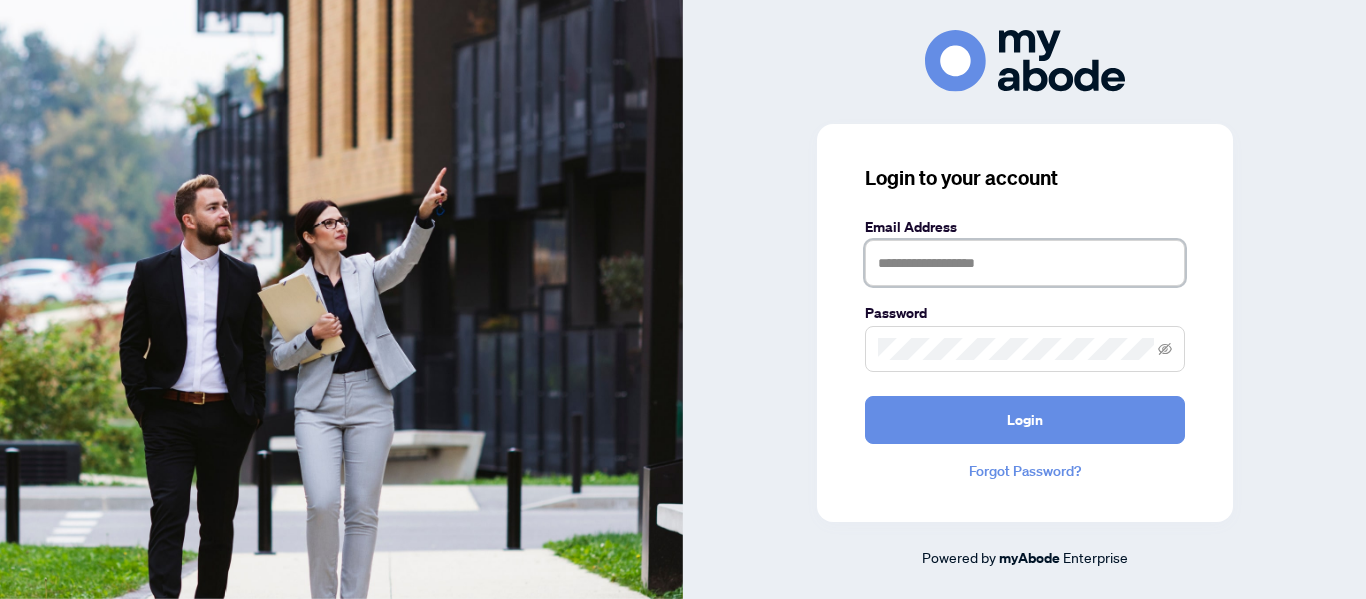 click at bounding box center [1025, 263] 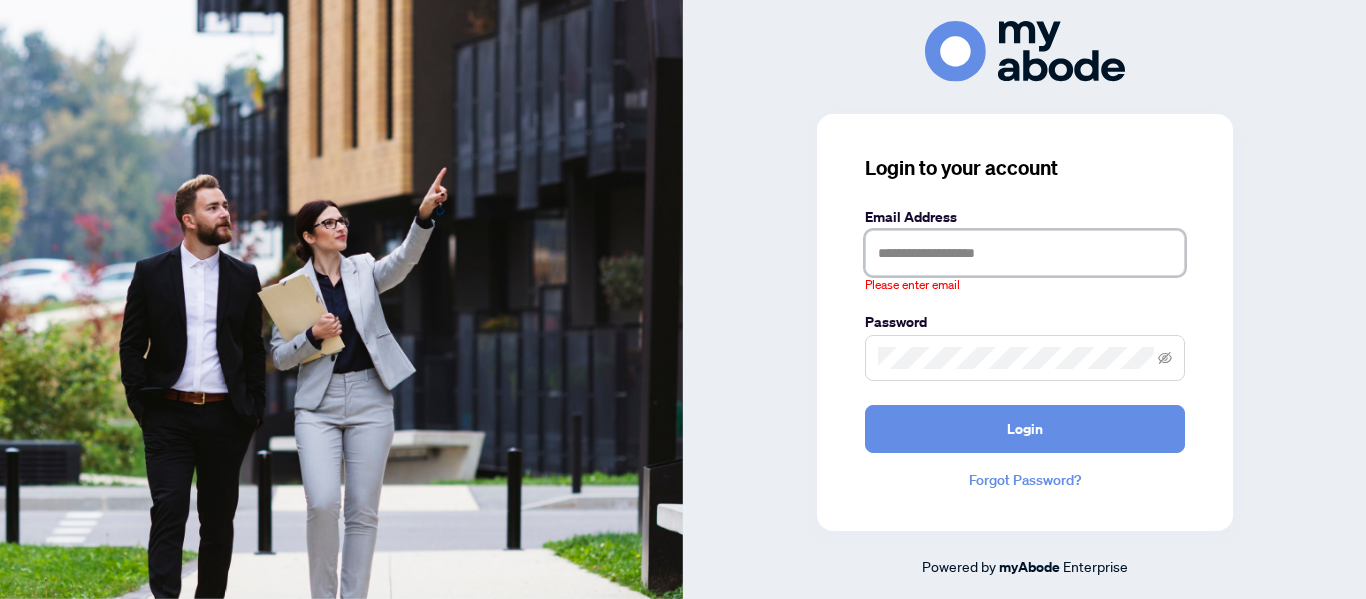 type on "**********" 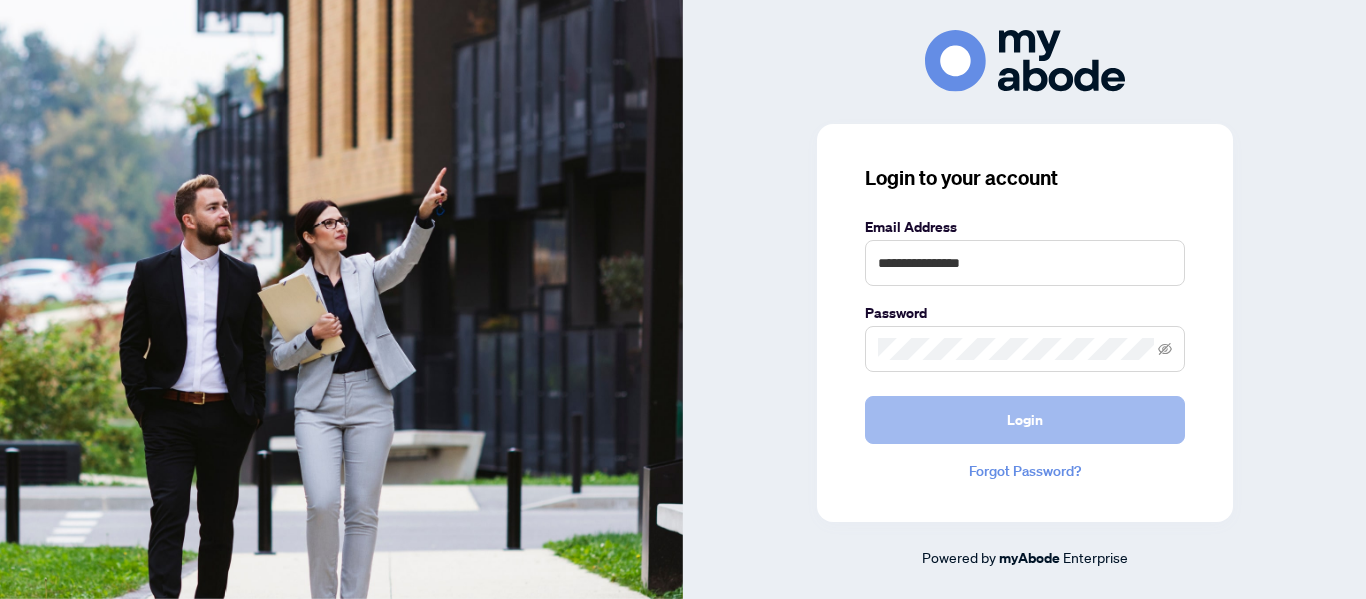 click on "Login" at bounding box center (1025, 420) 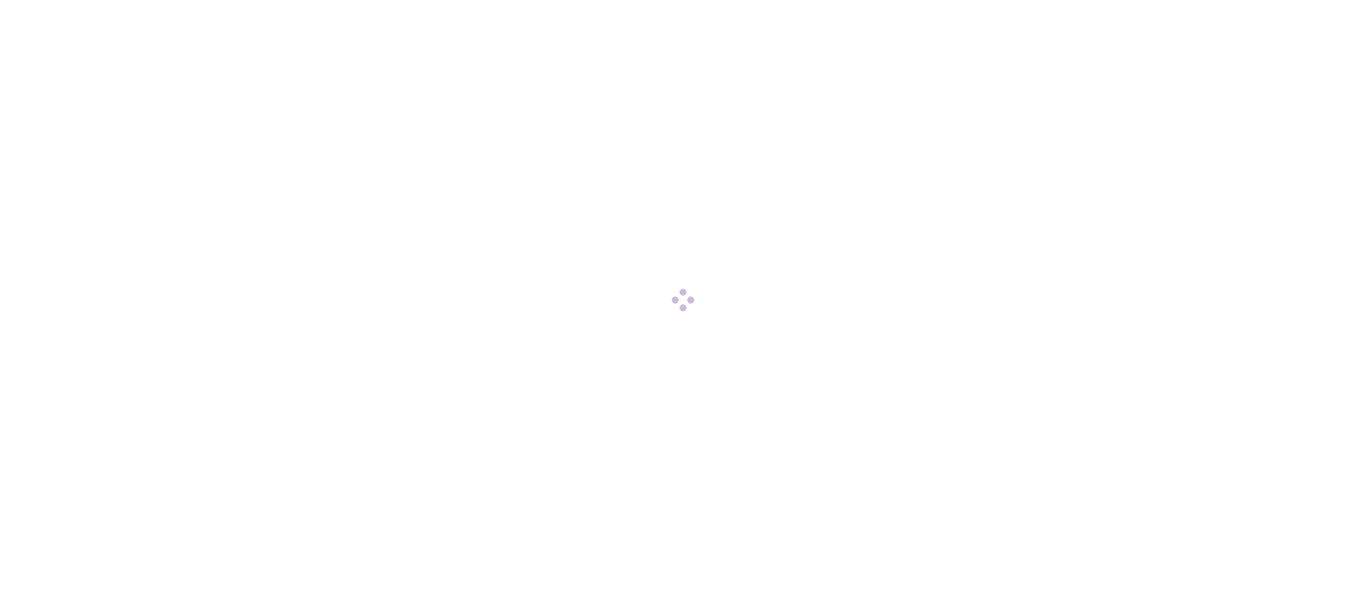 scroll, scrollTop: 0, scrollLeft: 0, axis: both 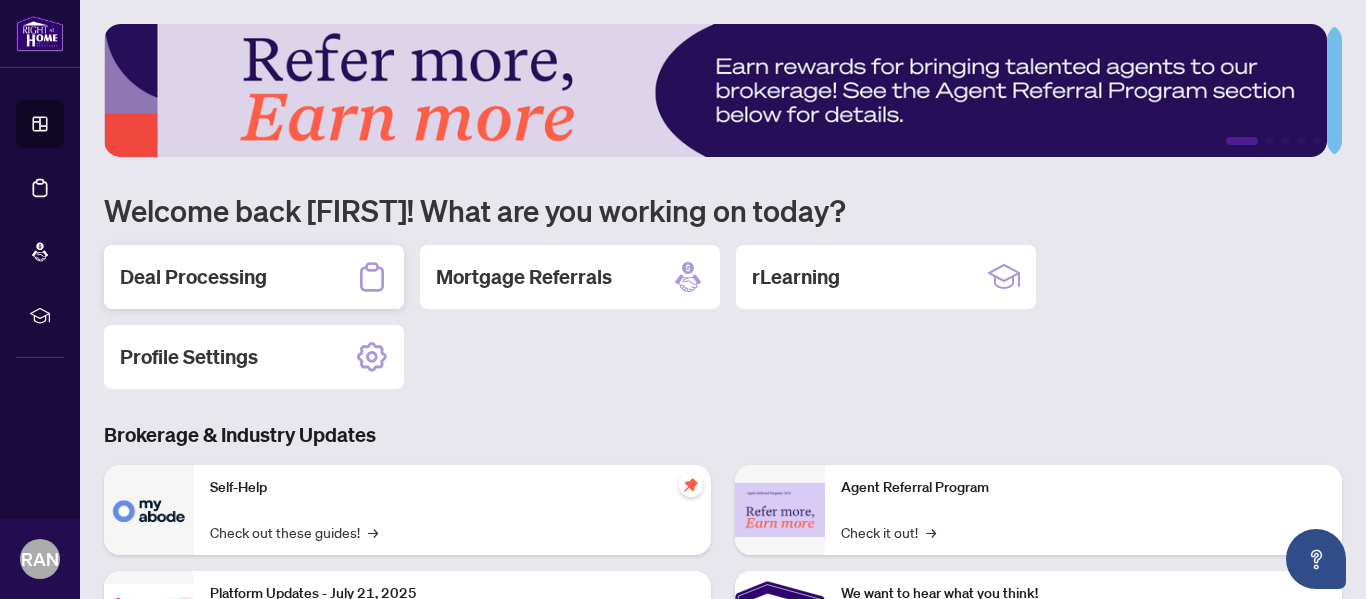 click on "Deal Processing" at bounding box center [193, 277] 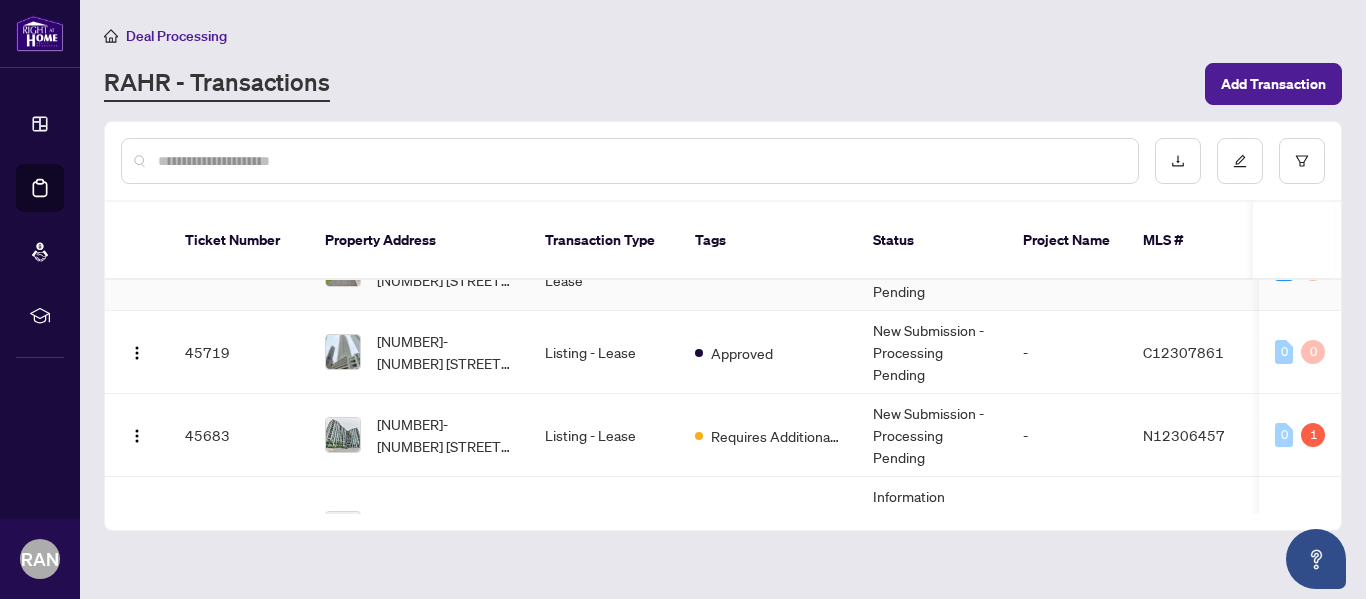 scroll, scrollTop: 0, scrollLeft: 0, axis: both 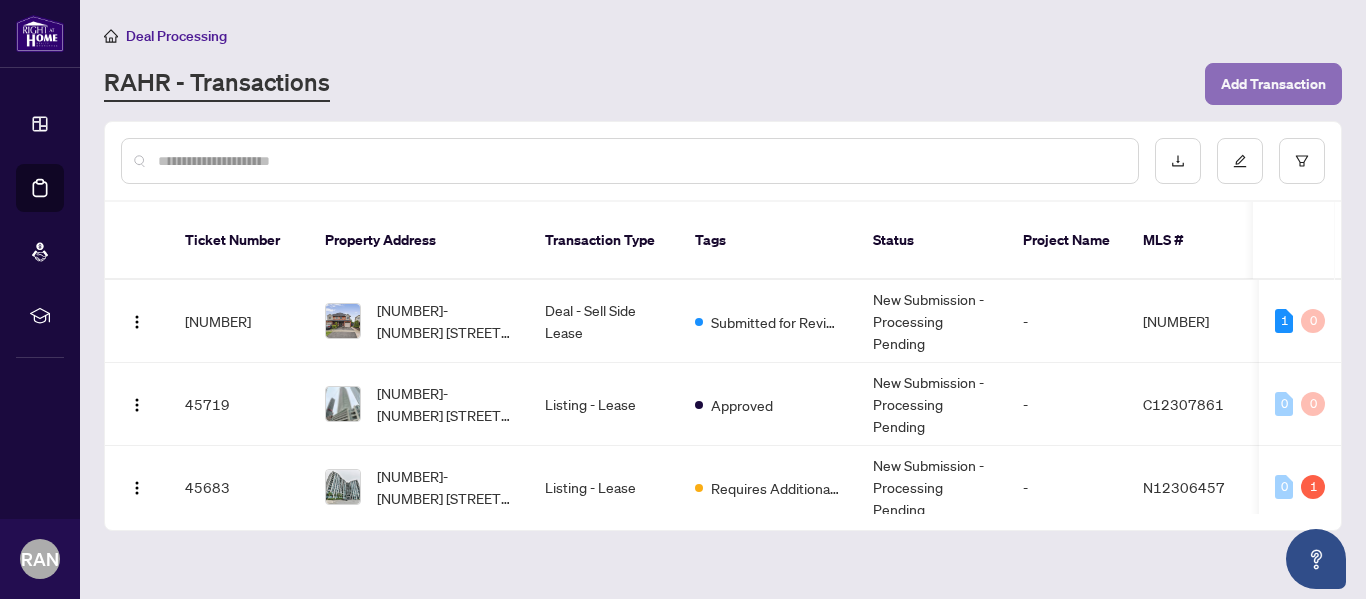 click on "Add Transaction" at bounding box center [1273, 84] 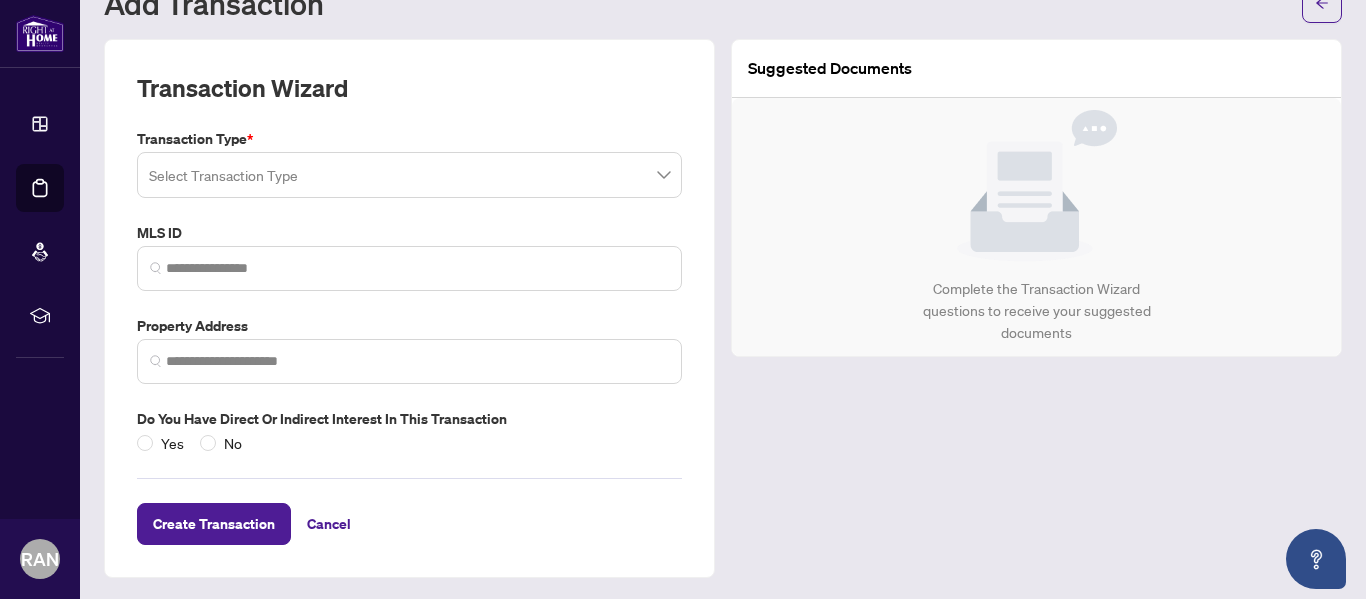 scroll, scrollTop: 82, scrollLeft: 0, axis: vertical 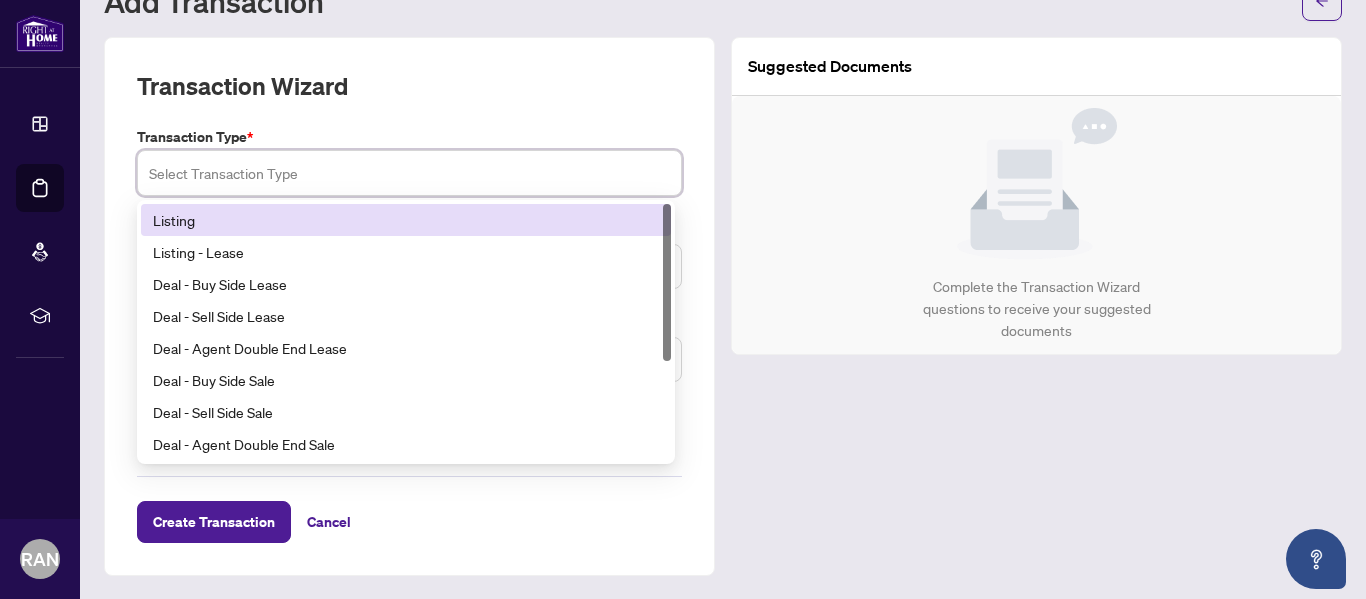 click at bounding box center (409, 173) 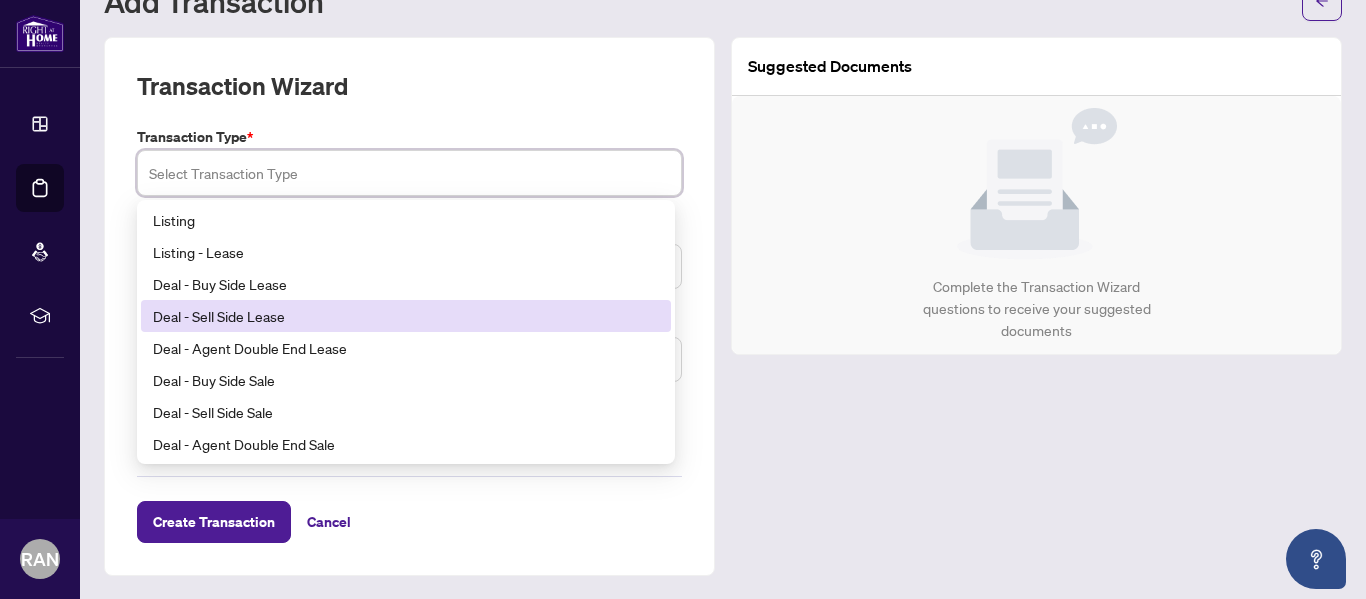 click on "Deal - Sell Side Lease" at bounding box center [406, 316] 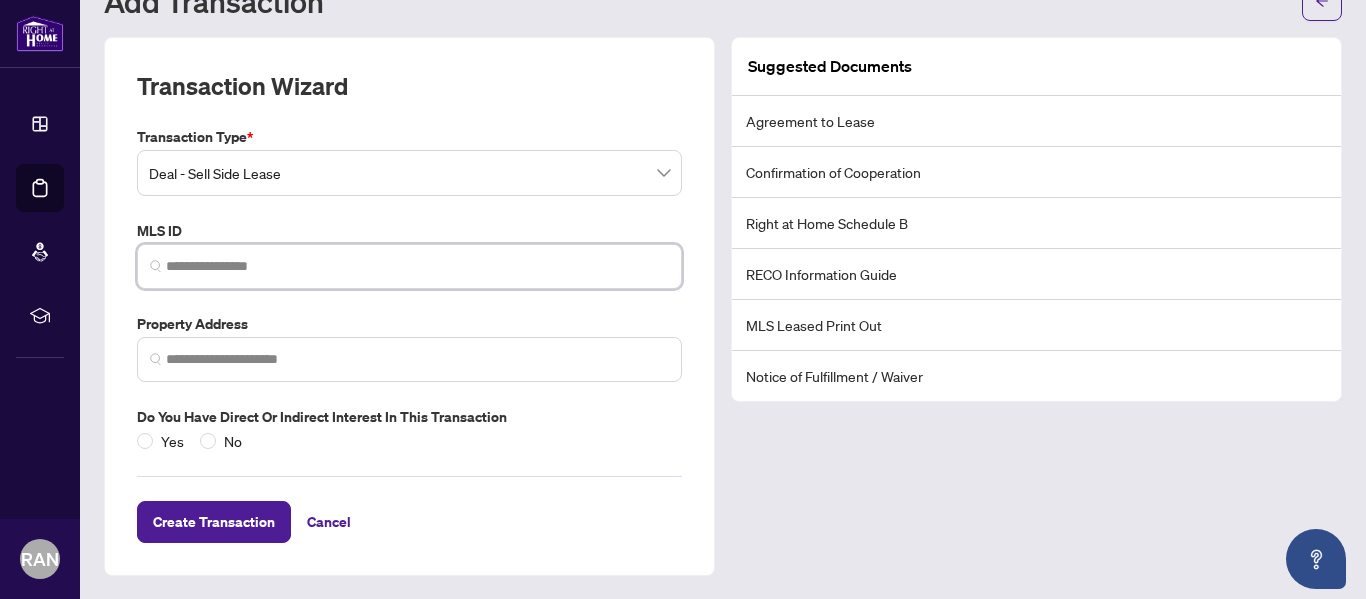 click at bounding box center (417, 266) 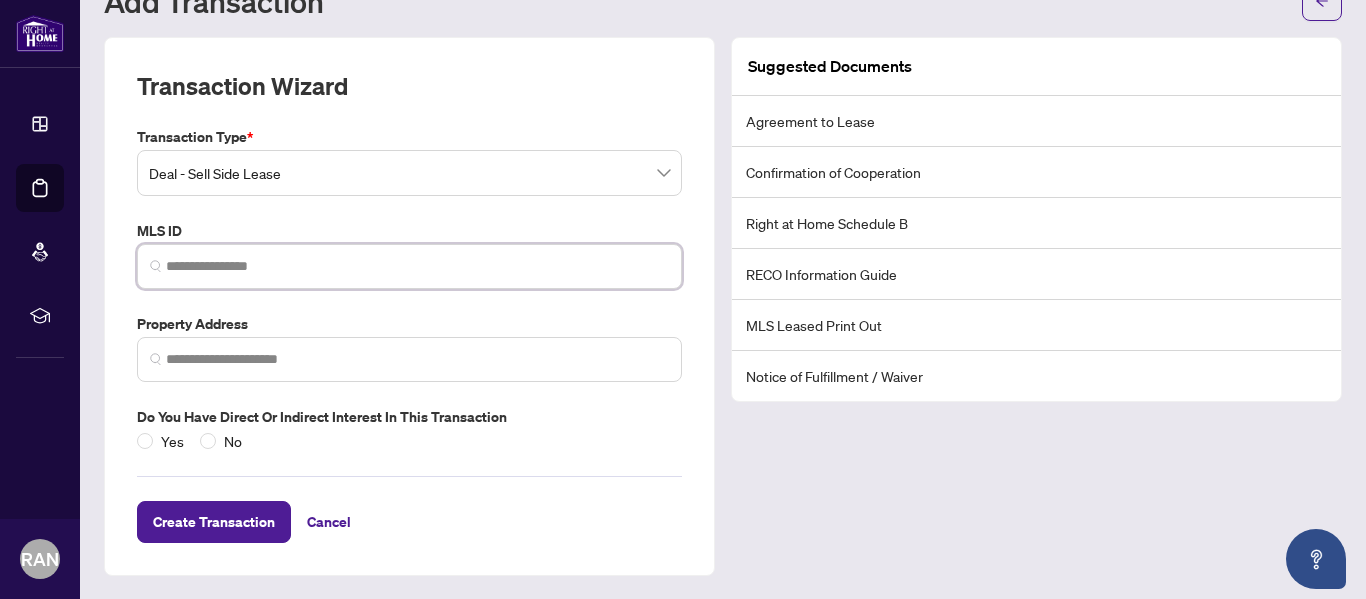 type on "*********" 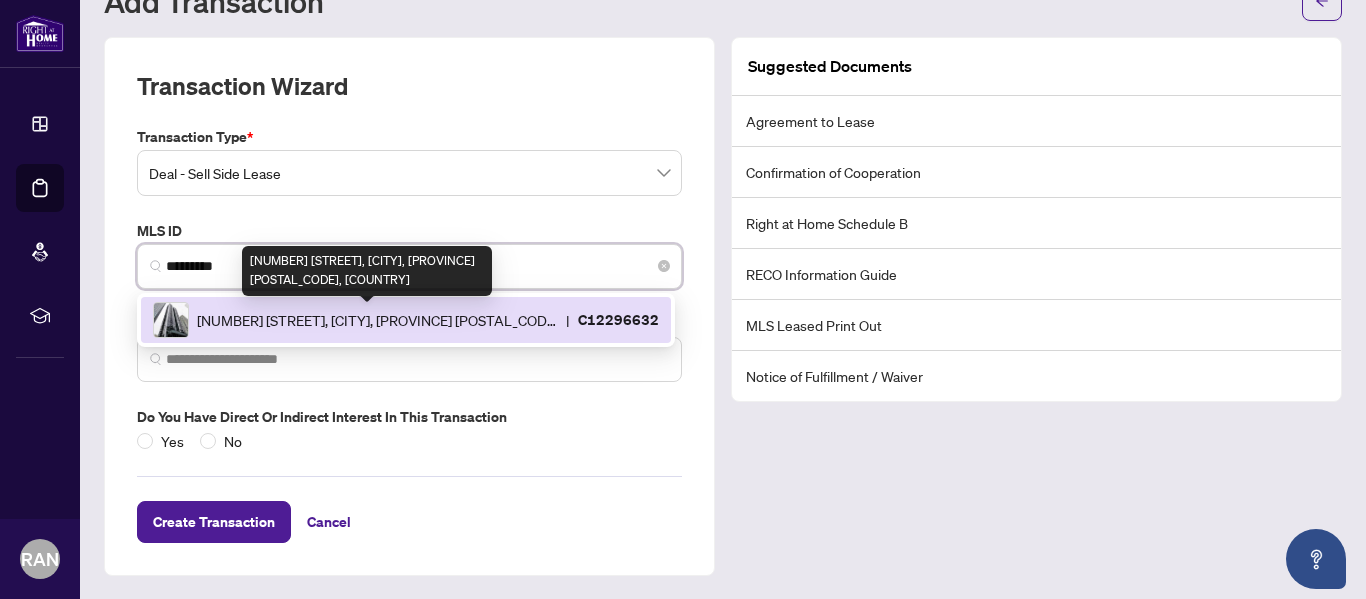 click on "[NUMBER] [STREET], [CITY], [PROVINCE] [POSTAL_CODE], [COUNTRY]" at bounding box center [377, 320] 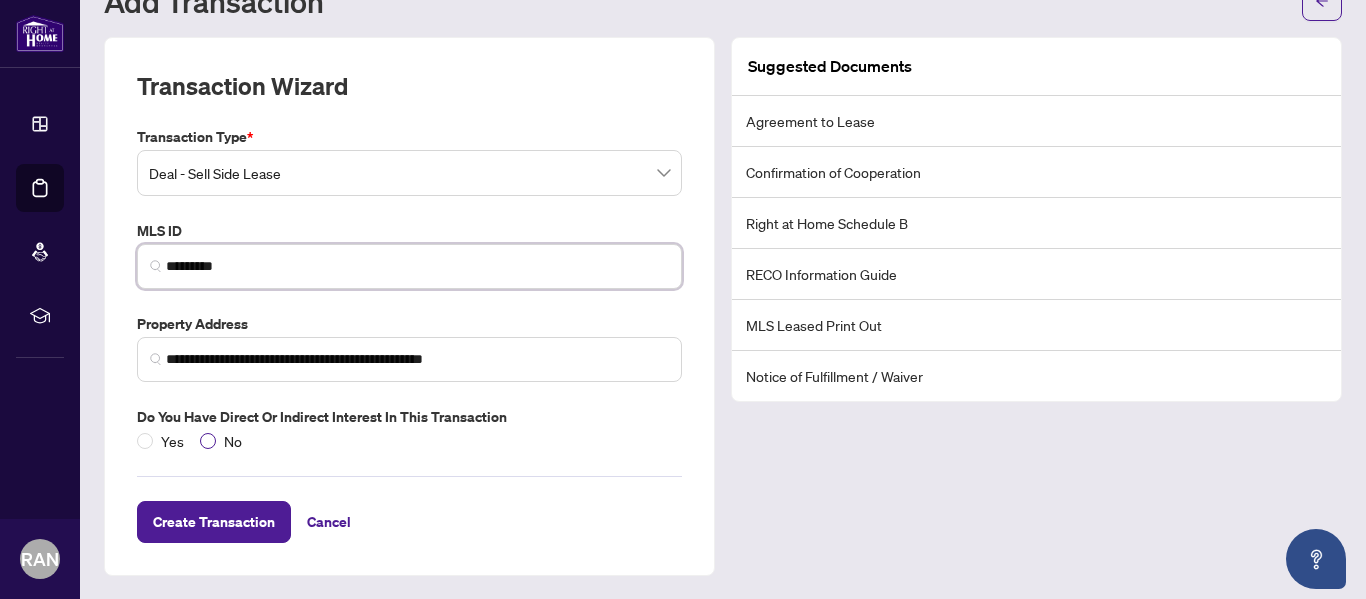 type on "*********" 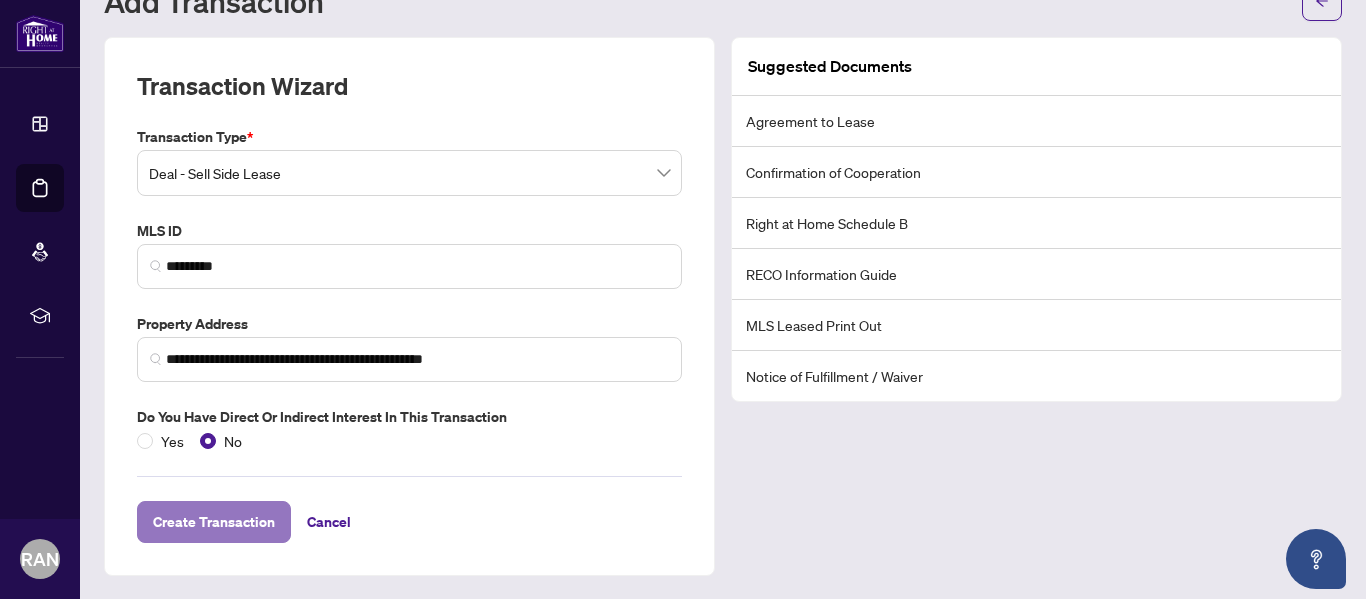 click on "Create Transaction" at bounding box center (214, 522) 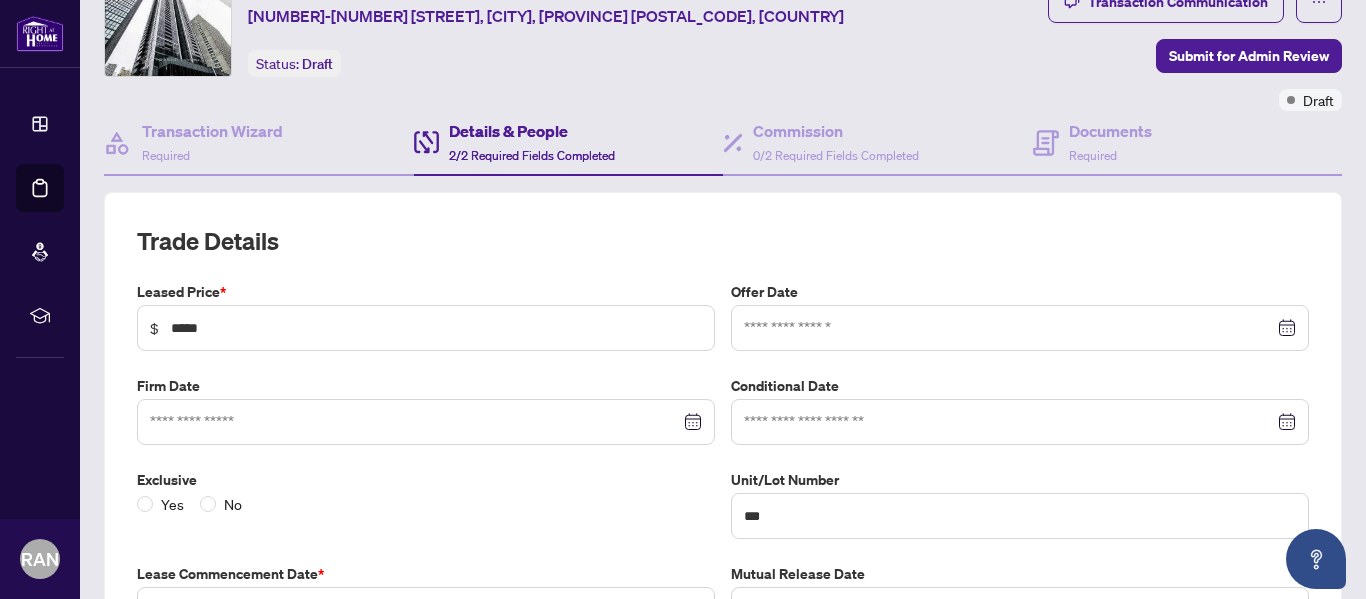 type on "**********" 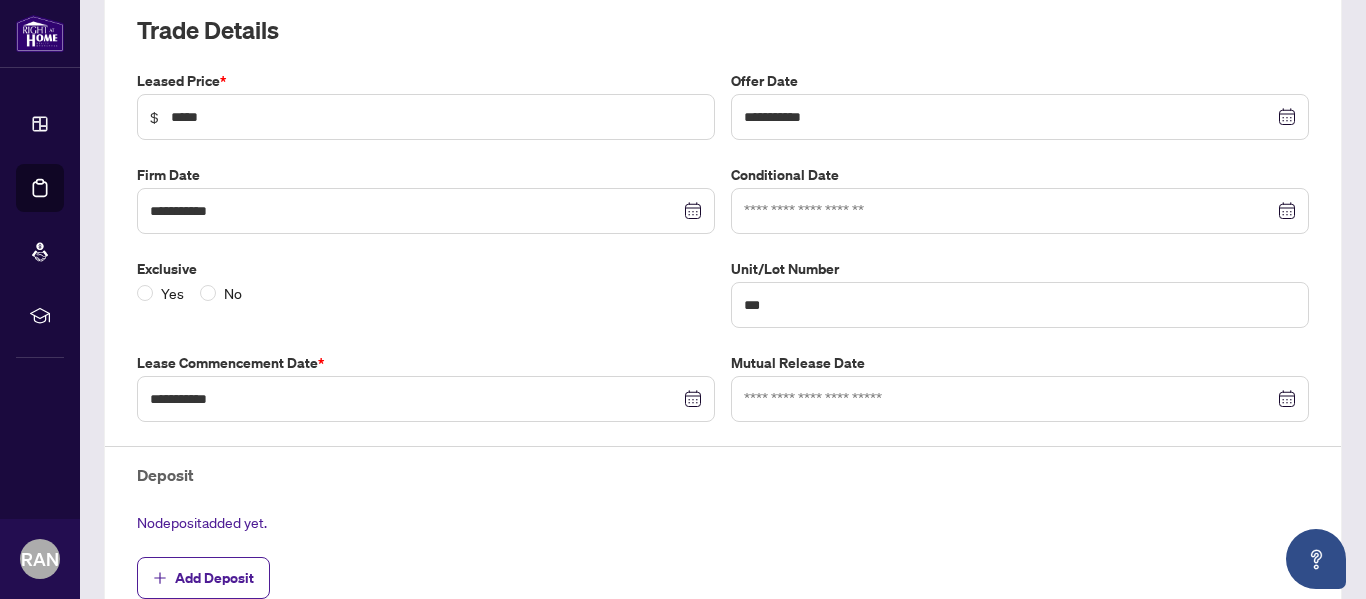 scroll, scrollTop: 294, scrollLeft: 0, axis: vertical 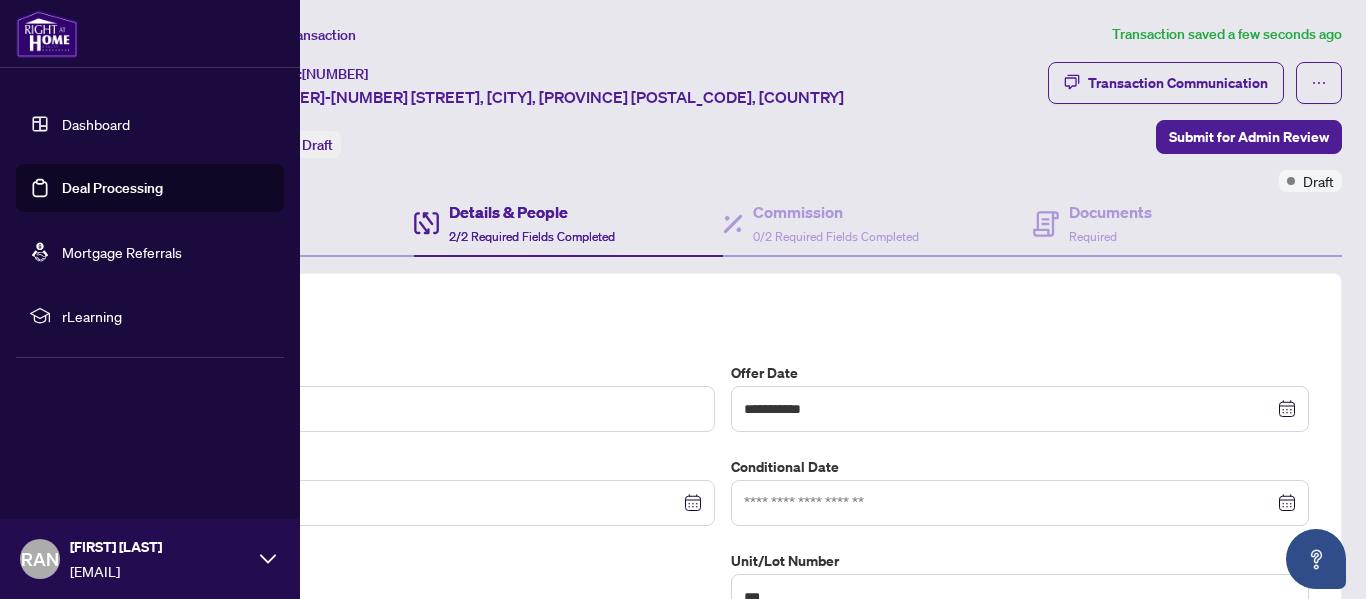 click on "Dashboard" at bounding box center (96, 124) 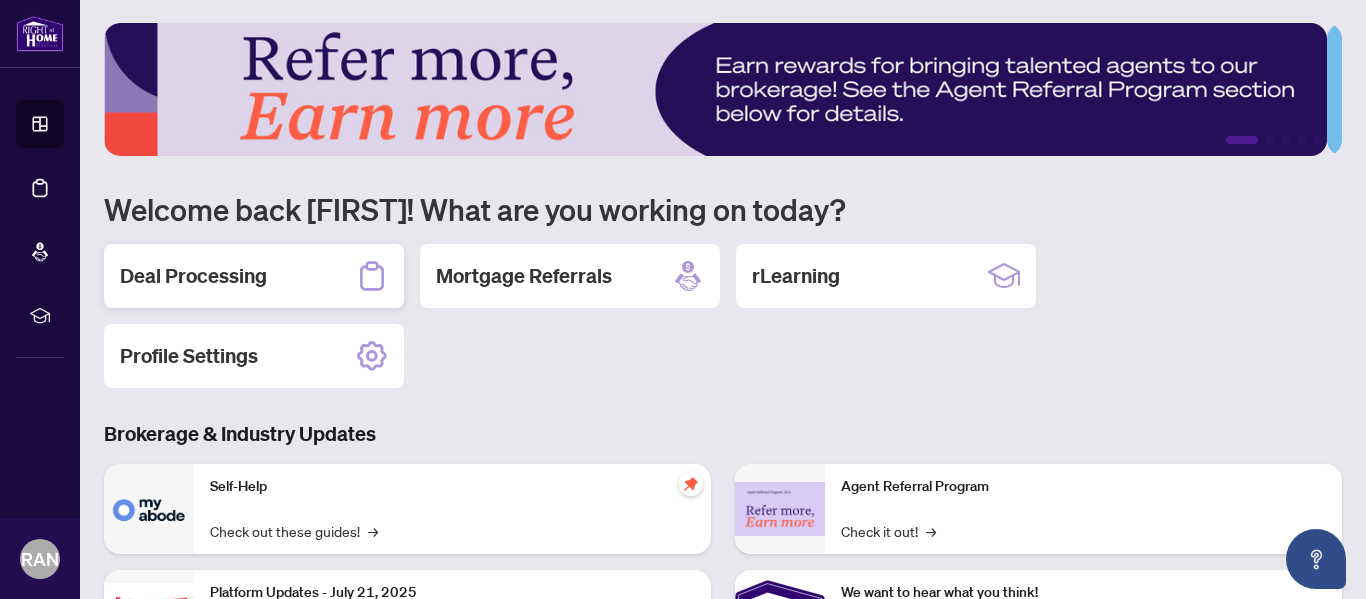 click on "Deal Processing" at bounding box center [193, 276] 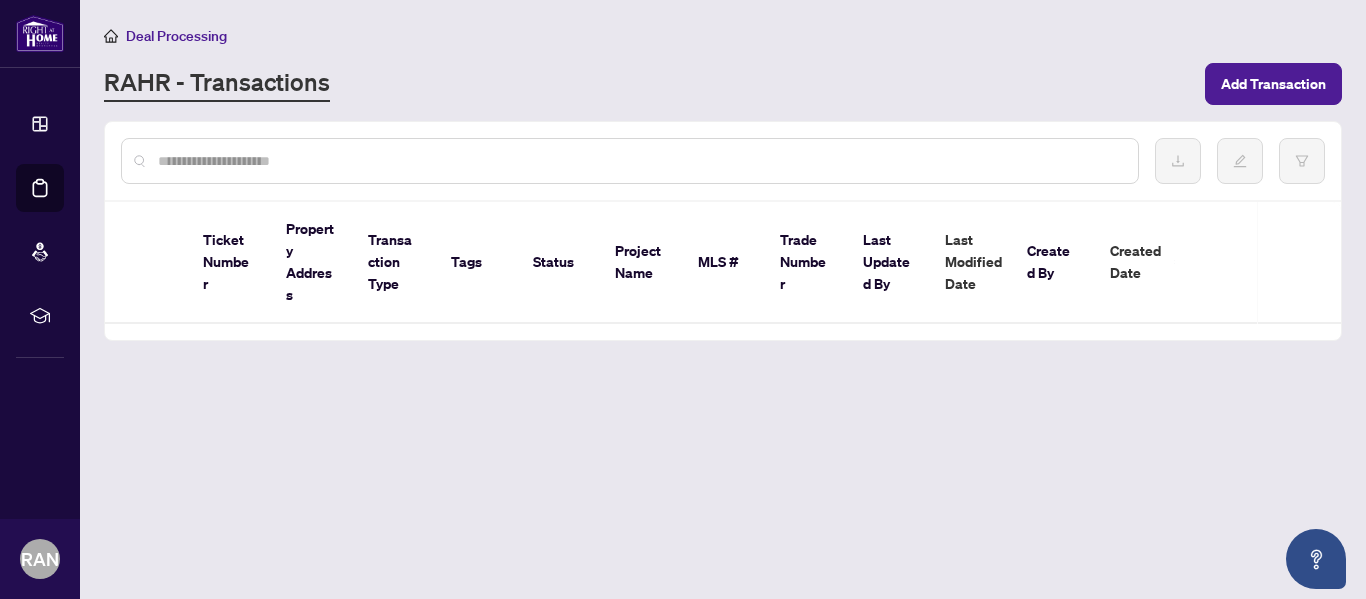 scroll, scrollTop: 0, scrollLeft: 0, axis: both 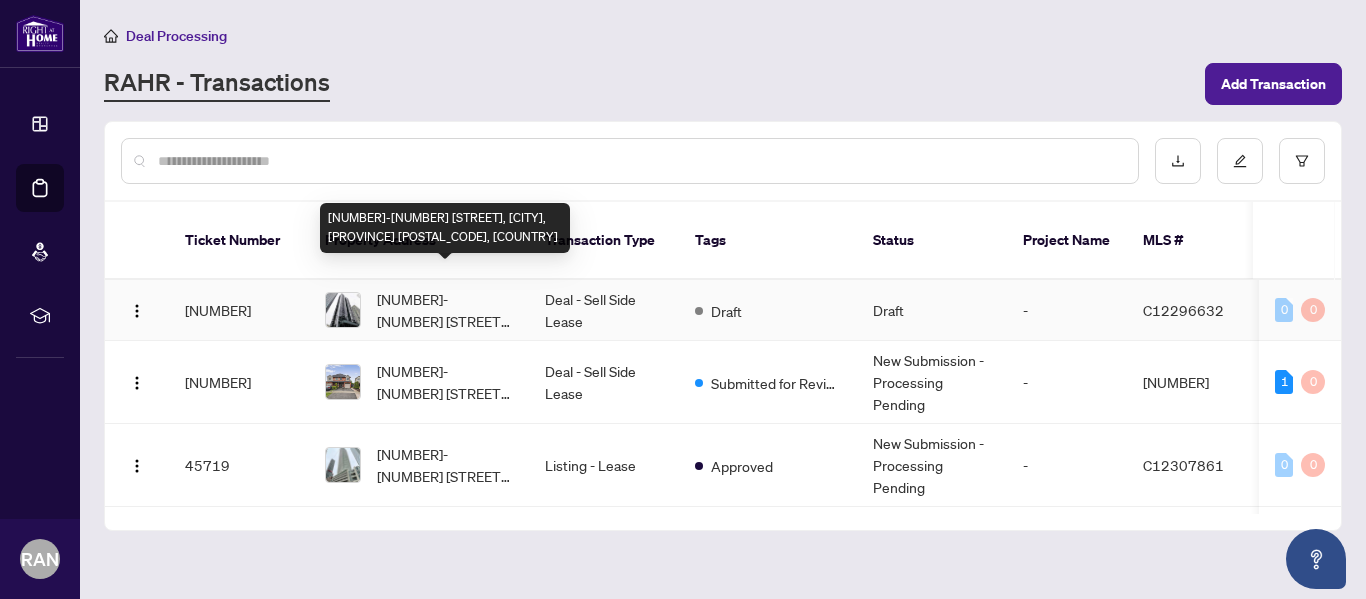 click on "[NUMBER]-[NUMBER] [STREET], [CITY], [PROVINCE] [POSTAL_CODE], [COUNTRY]" at bounding box center [445, 310] 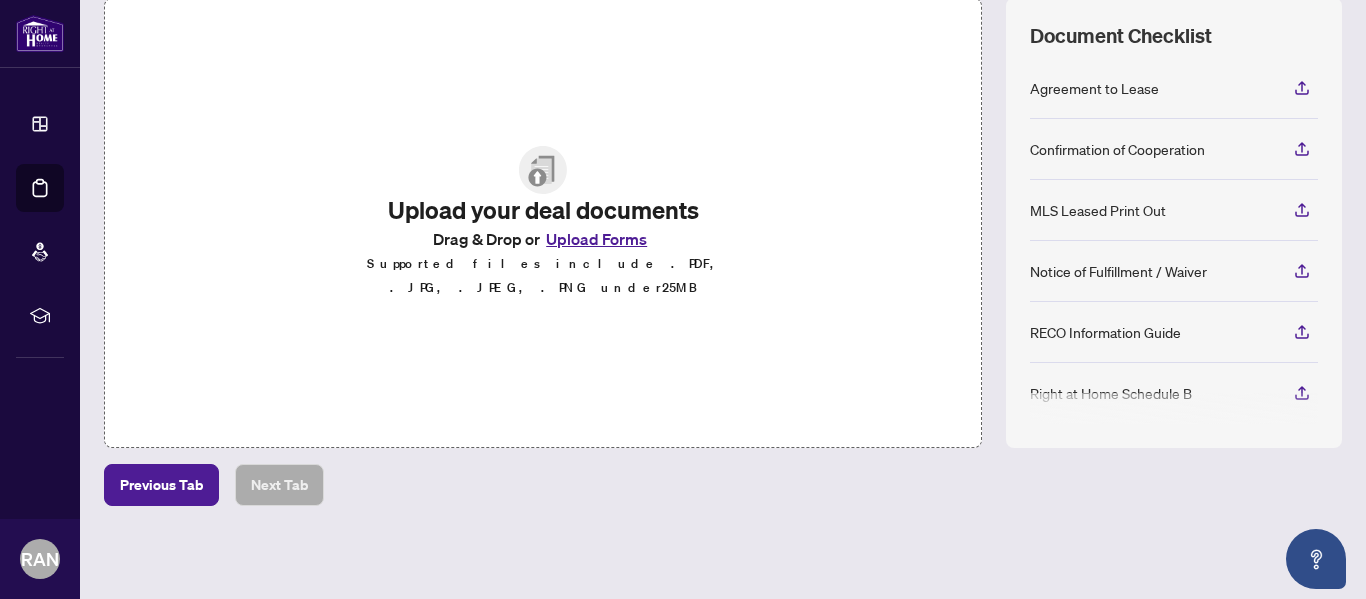 scroll, scrollTop: 0, scrollLeft: 0, axis: both 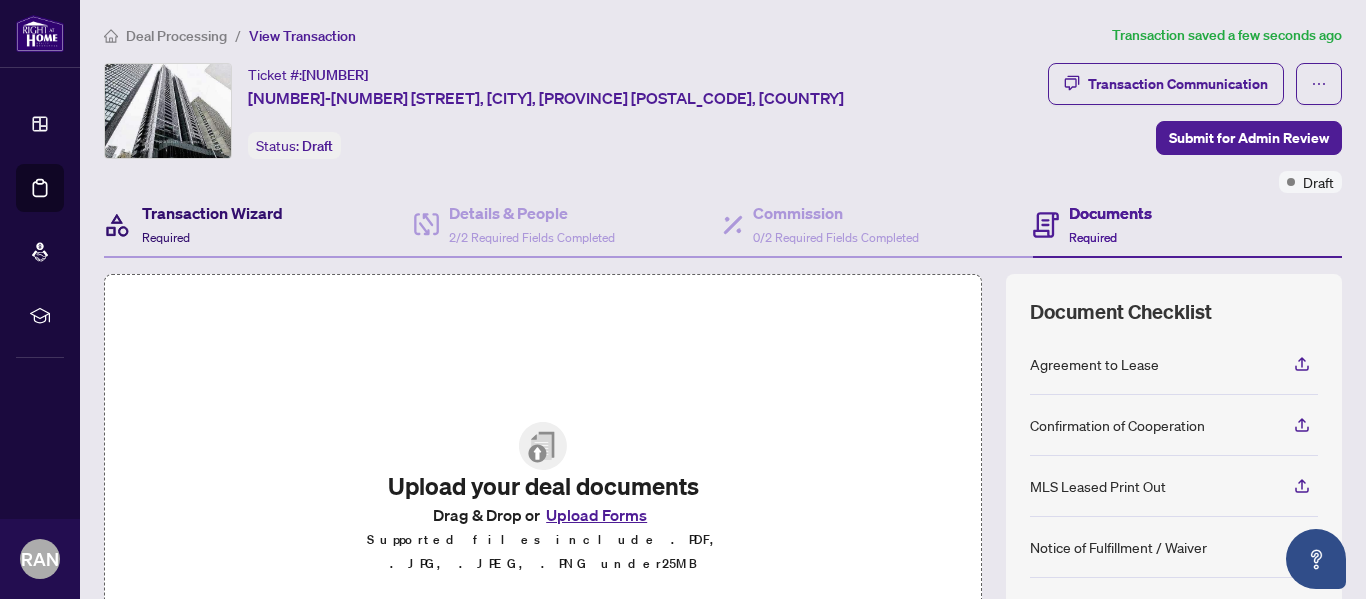click on "Transaction Wizard" at bounding box center (212, 213) 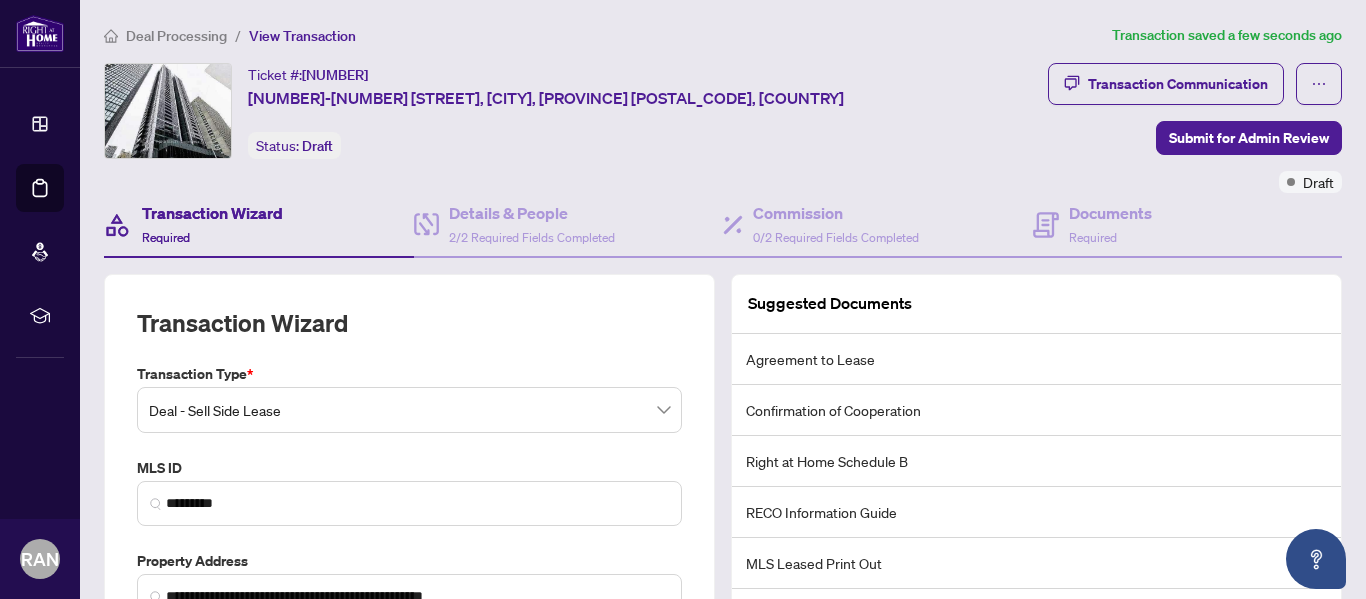 scroll, scrollTop: 274, scrollLeft: 0, axis: vertical 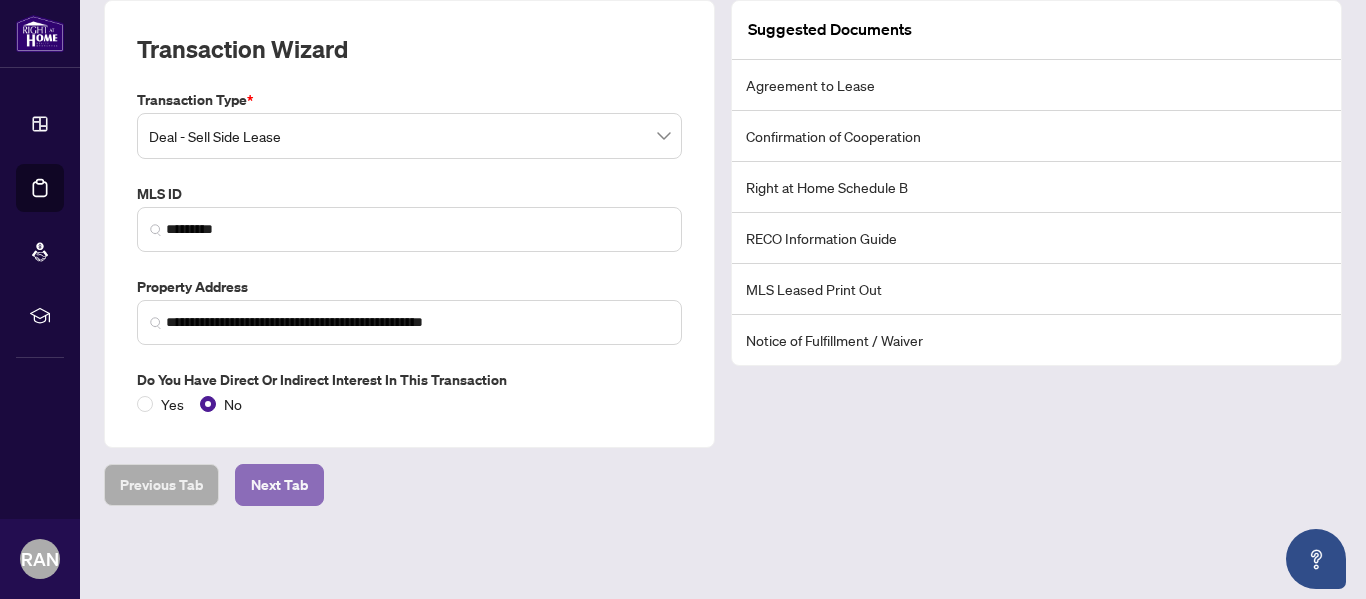 click on "Next Tab" at bounding box center [279, 485] 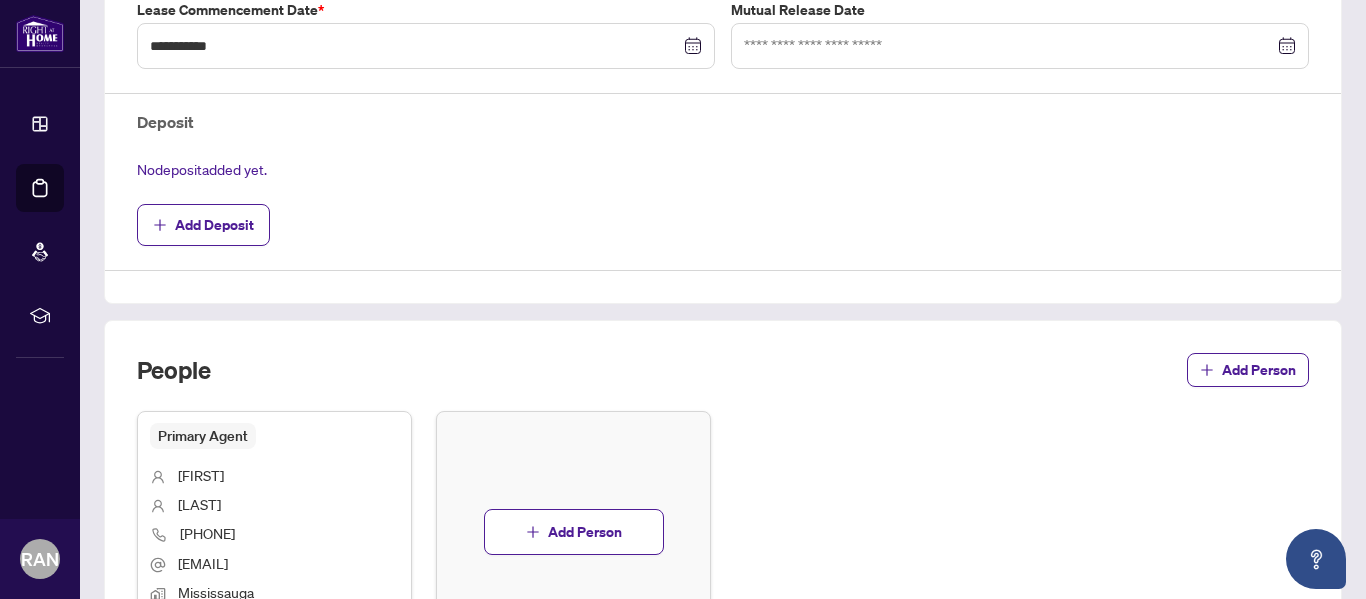 scroll, scrollTop: 628, scrollLeft: 0, axis: vertical 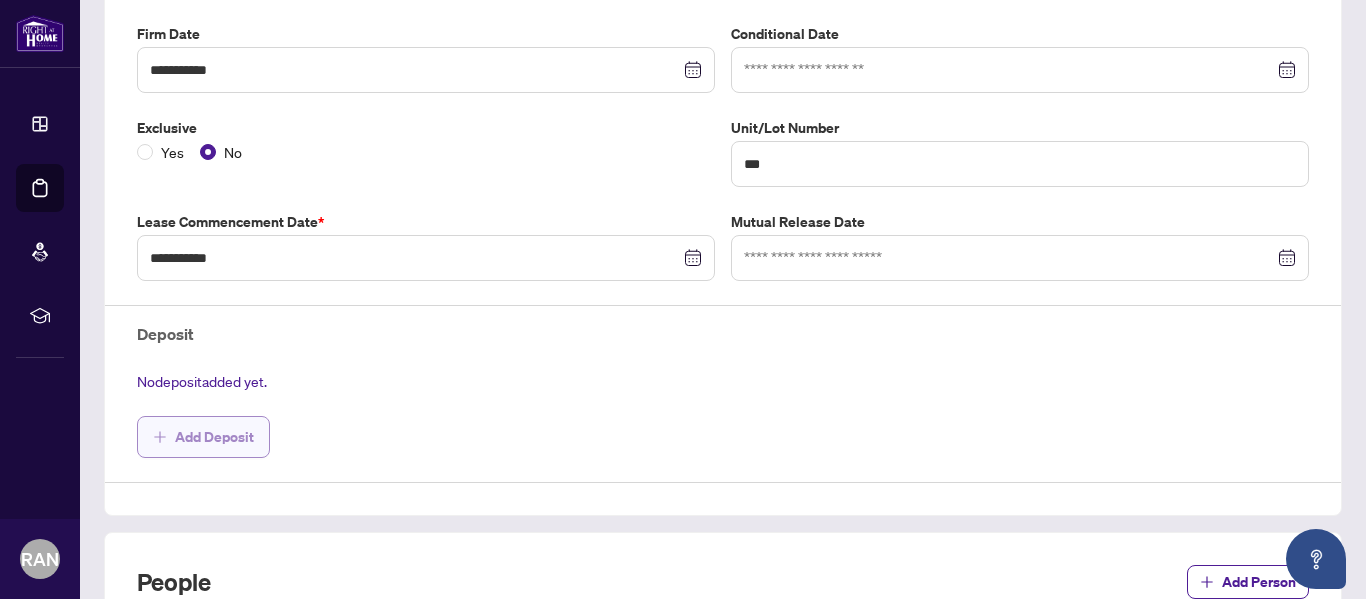 click on "Add Deposit" at bounding box center (214, 437) 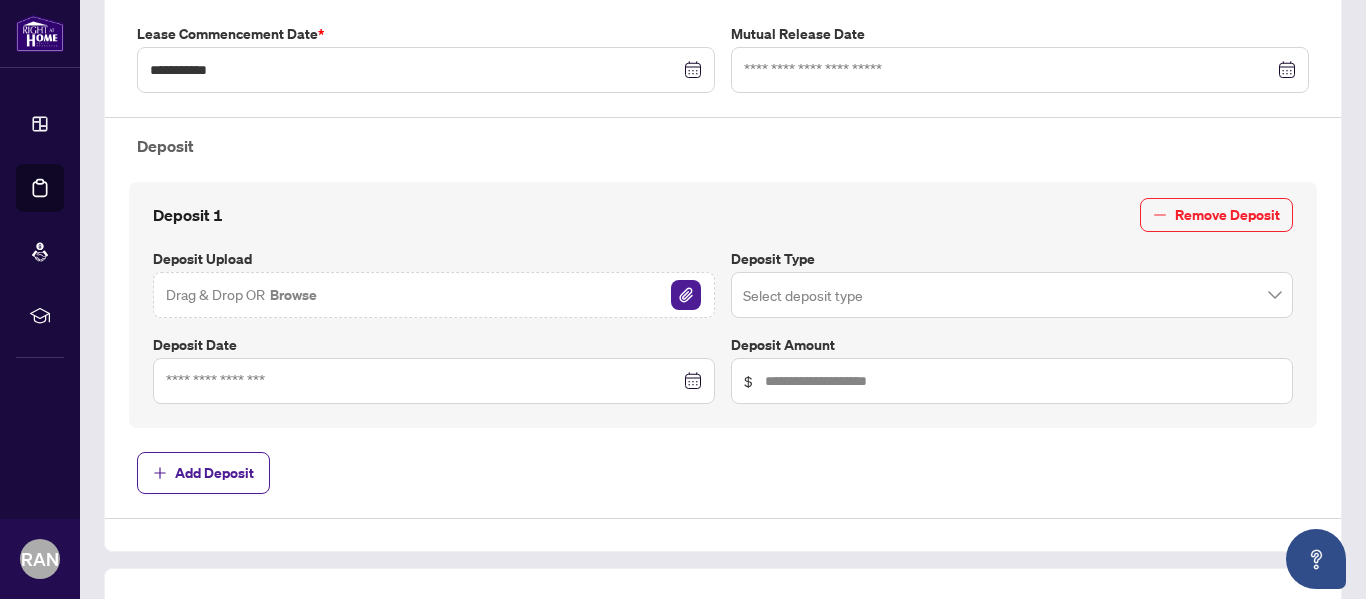 scroll, scrollTop: 623, scrollLeft: 0, axis: vertical 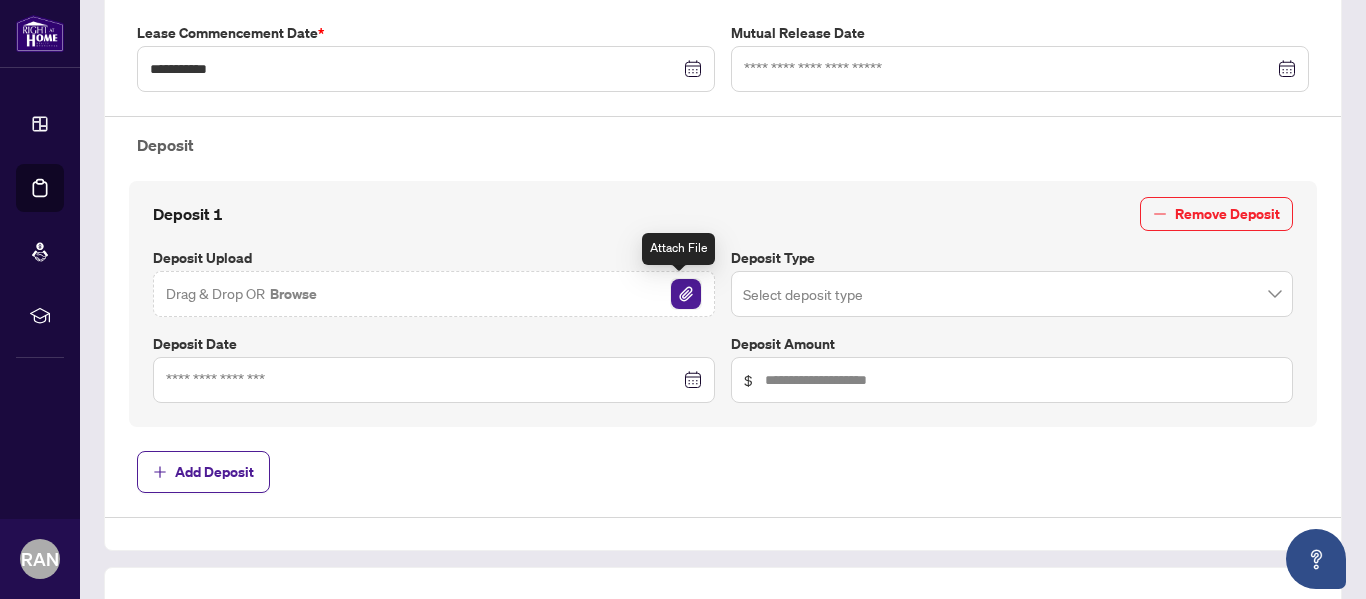 click at bounding box center (686, 294) 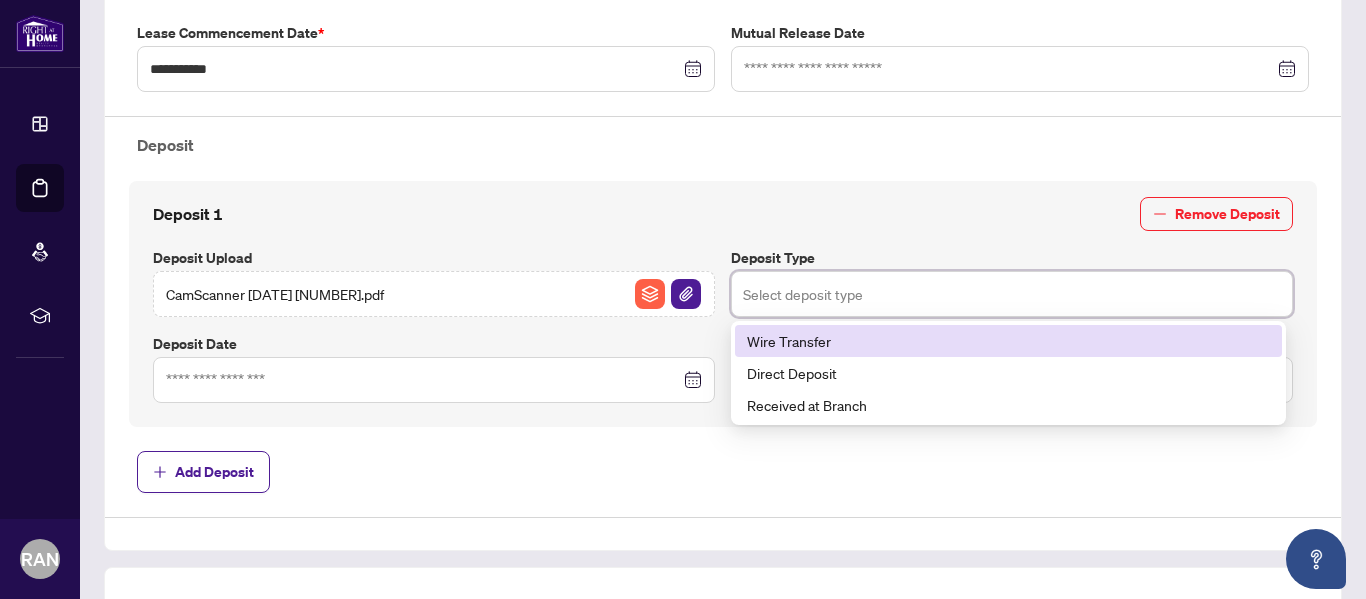 click at bounding box center (1012, 294) 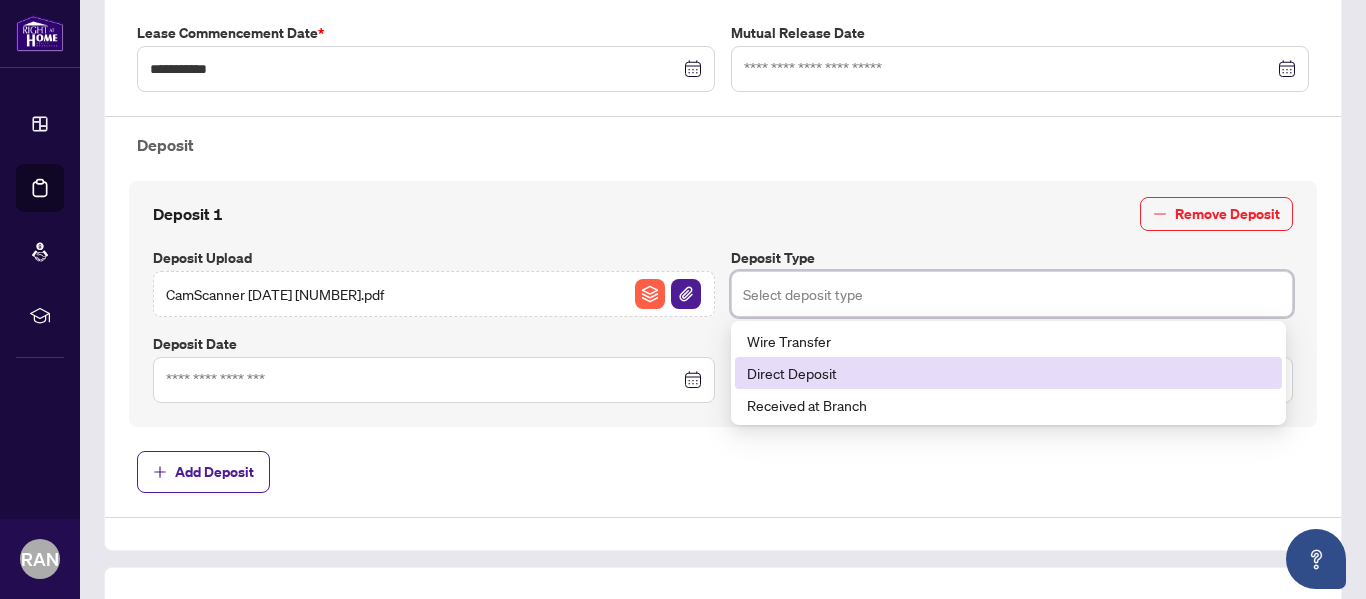 click on "Direct Deposit" at bounding box center (1008, 373) 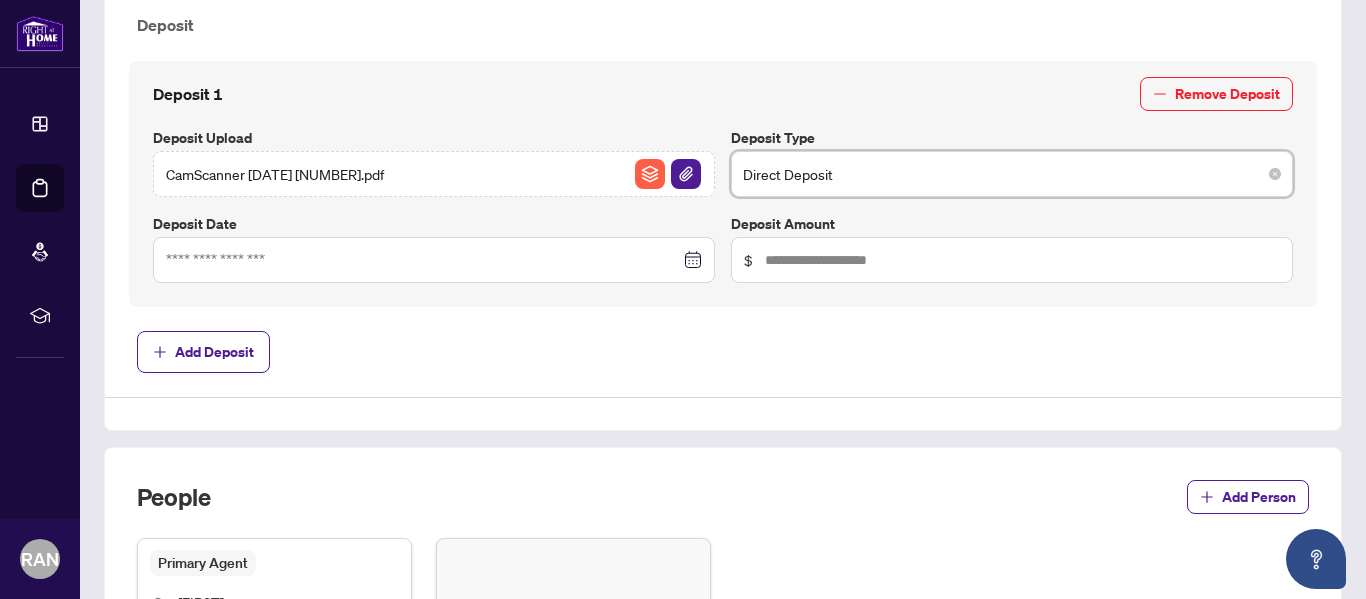 scroll, scrollTop: 745, scrollLeft: 0, axis: vertical 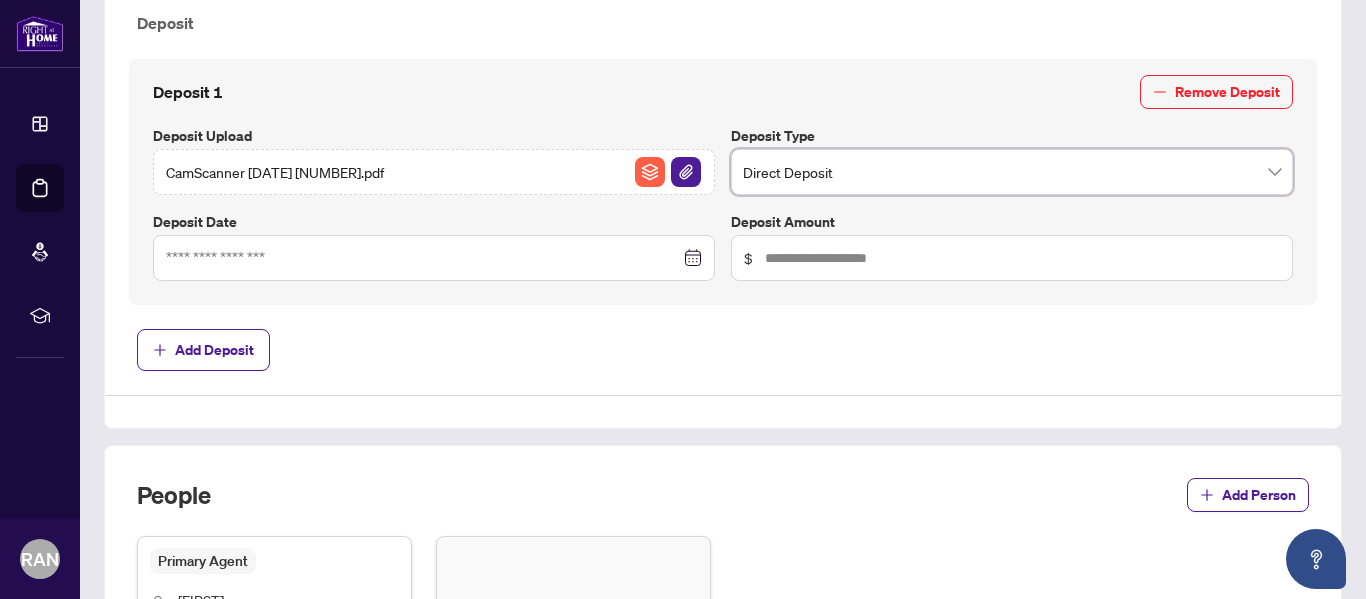 click at bounding box center [434, 258] 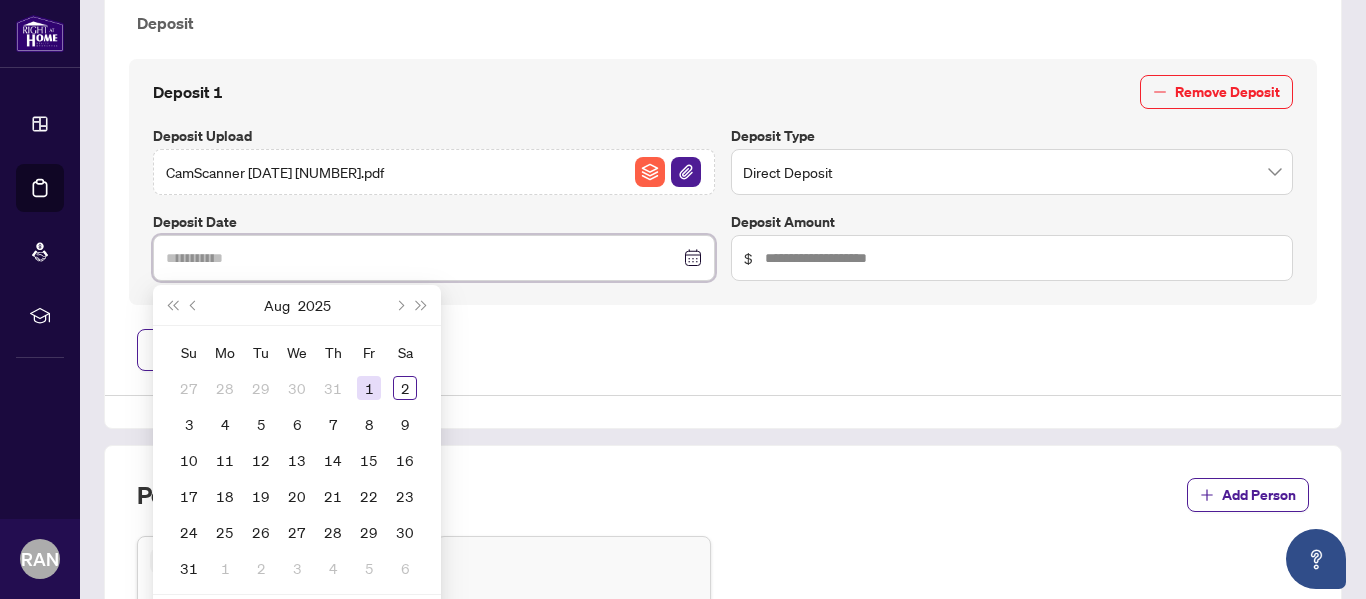 type on "**********" 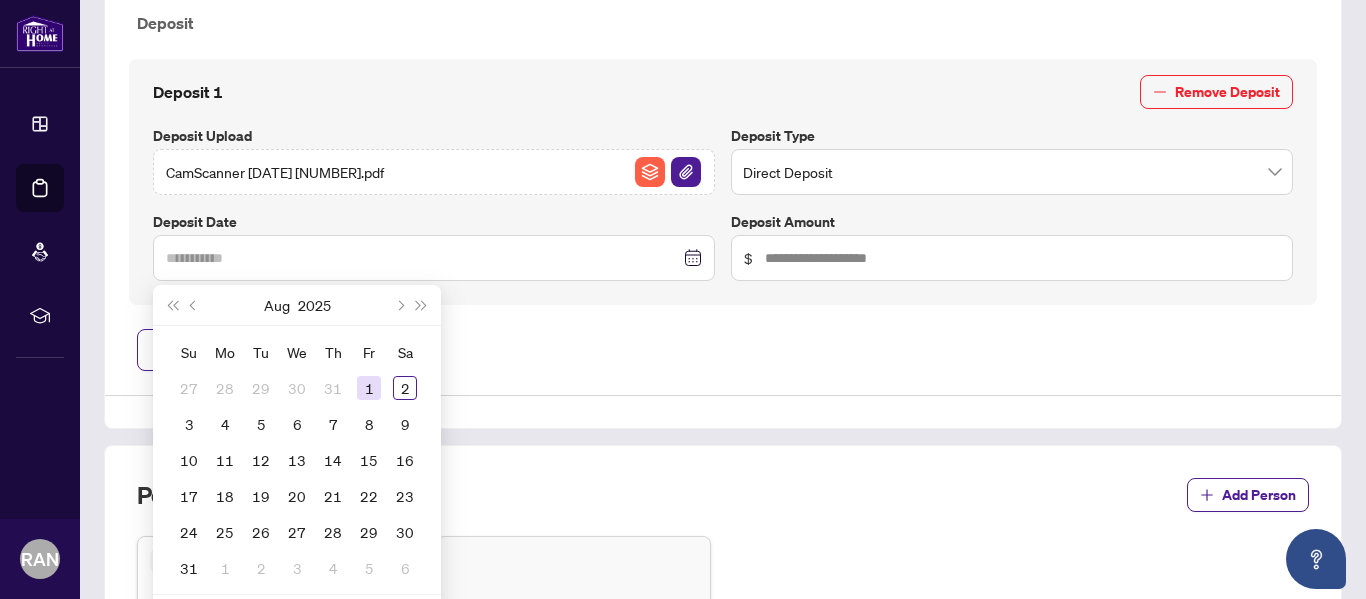click on "1" at bounding box center (369, 388) 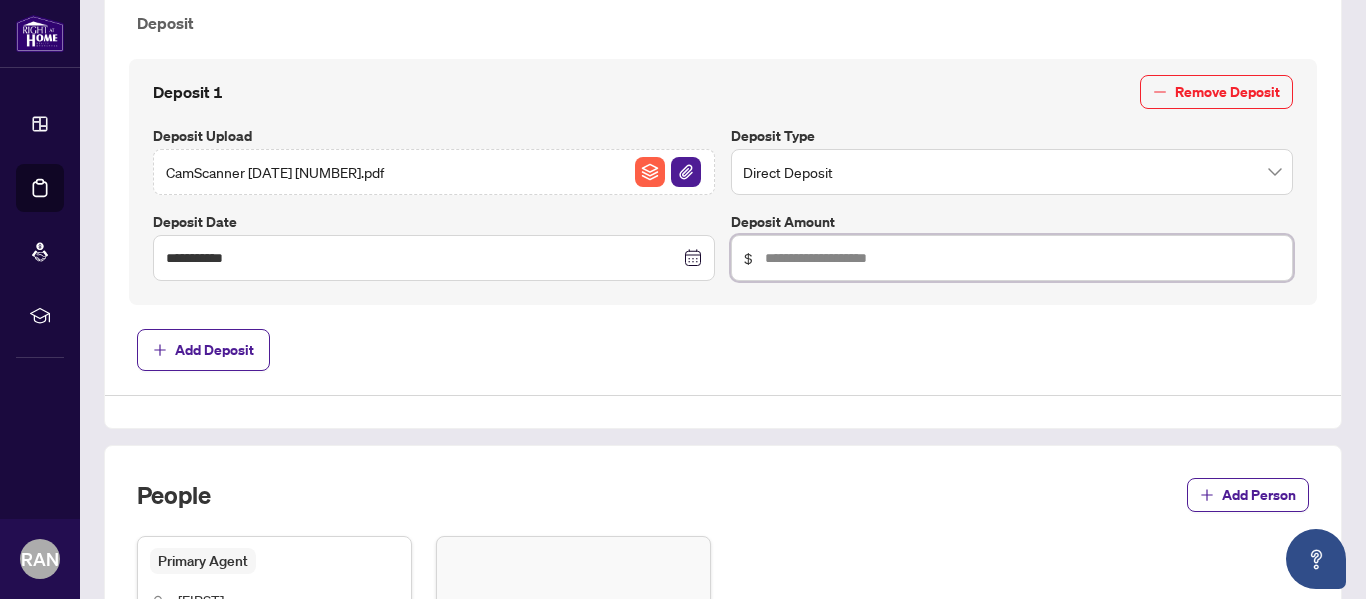 click at bounding box center (1022, 258) 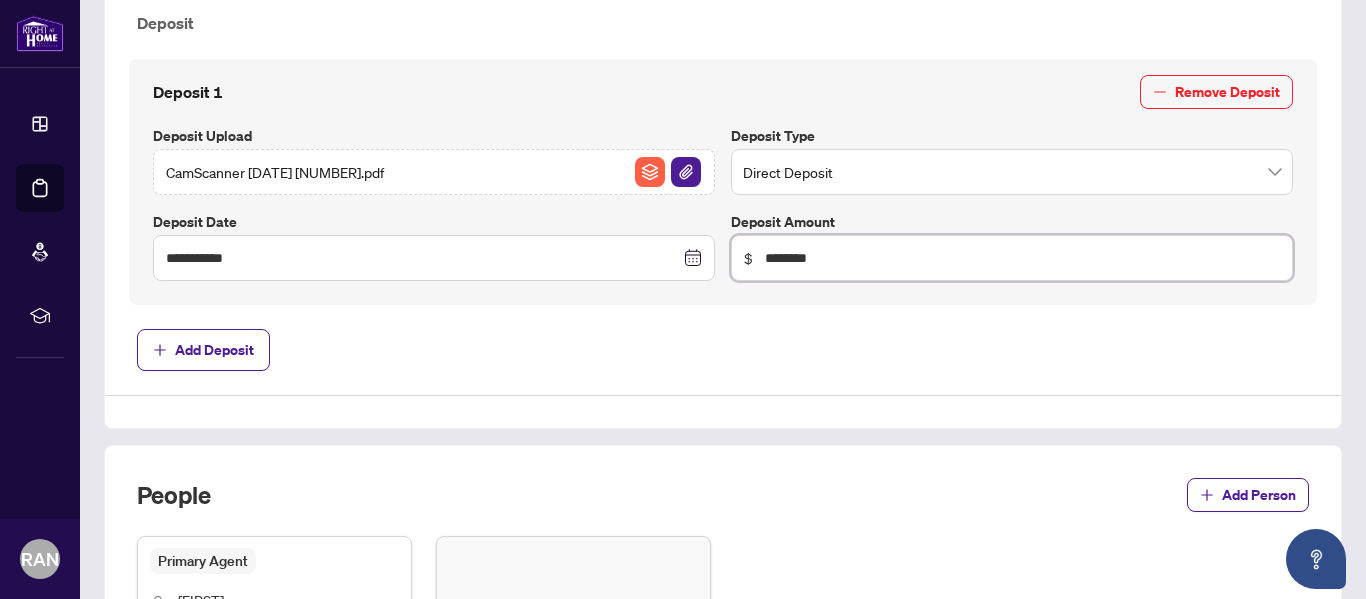 type on "********" 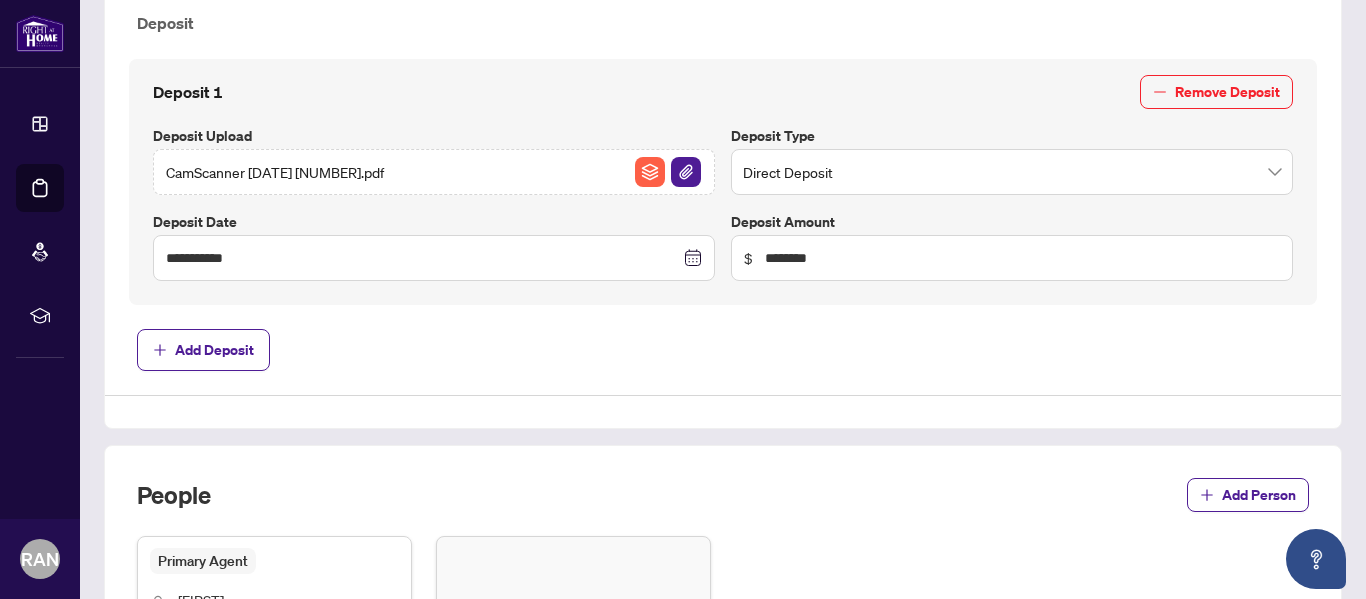 click on "**********" at bounding box center [723, 7] 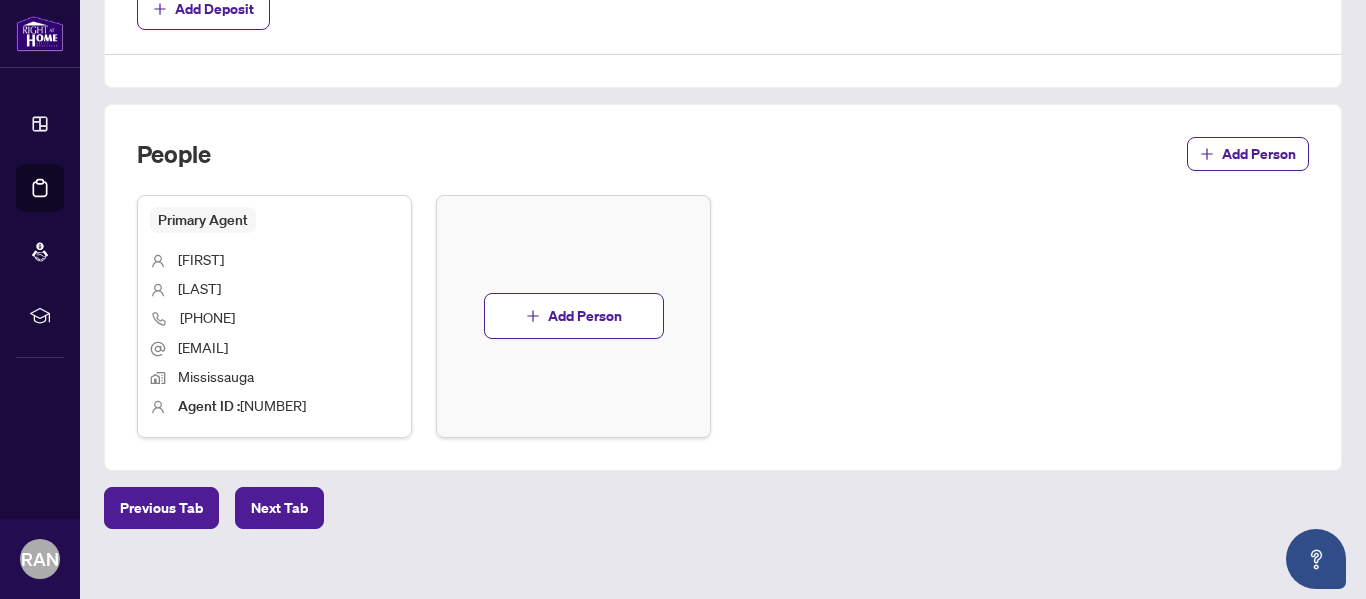 scroll, scrollTop: 1108, scrollLeft: 0, axis: vertical 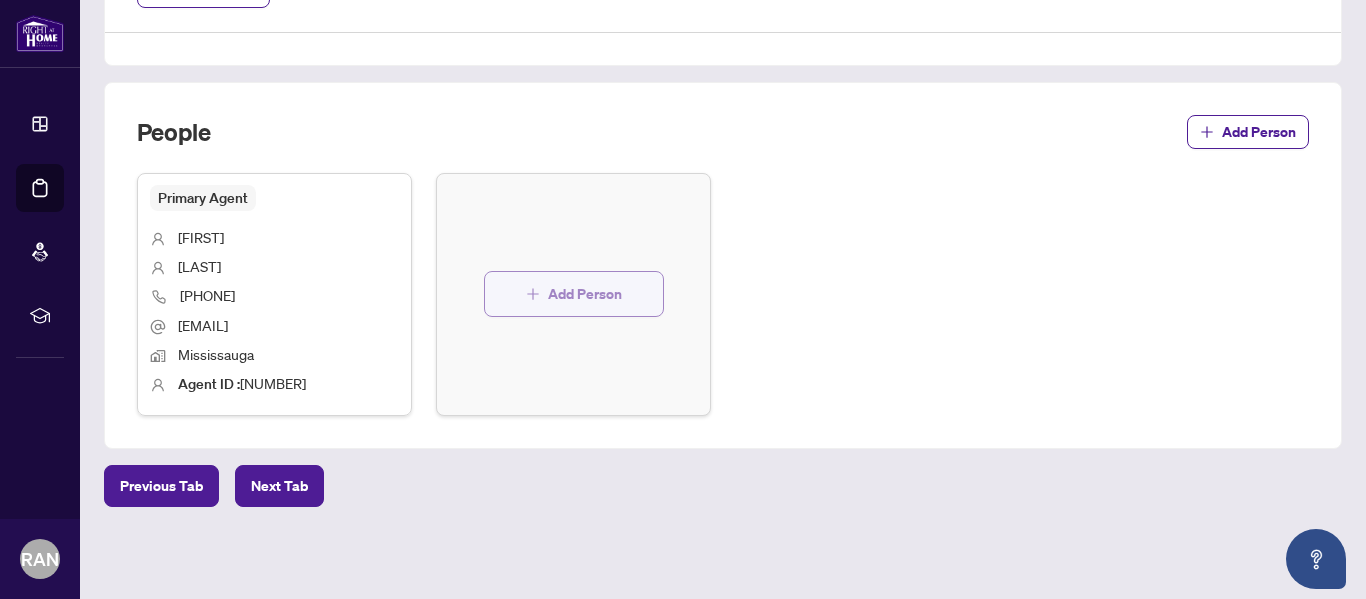 click on "Add Person" at bounding box center [574, 294] 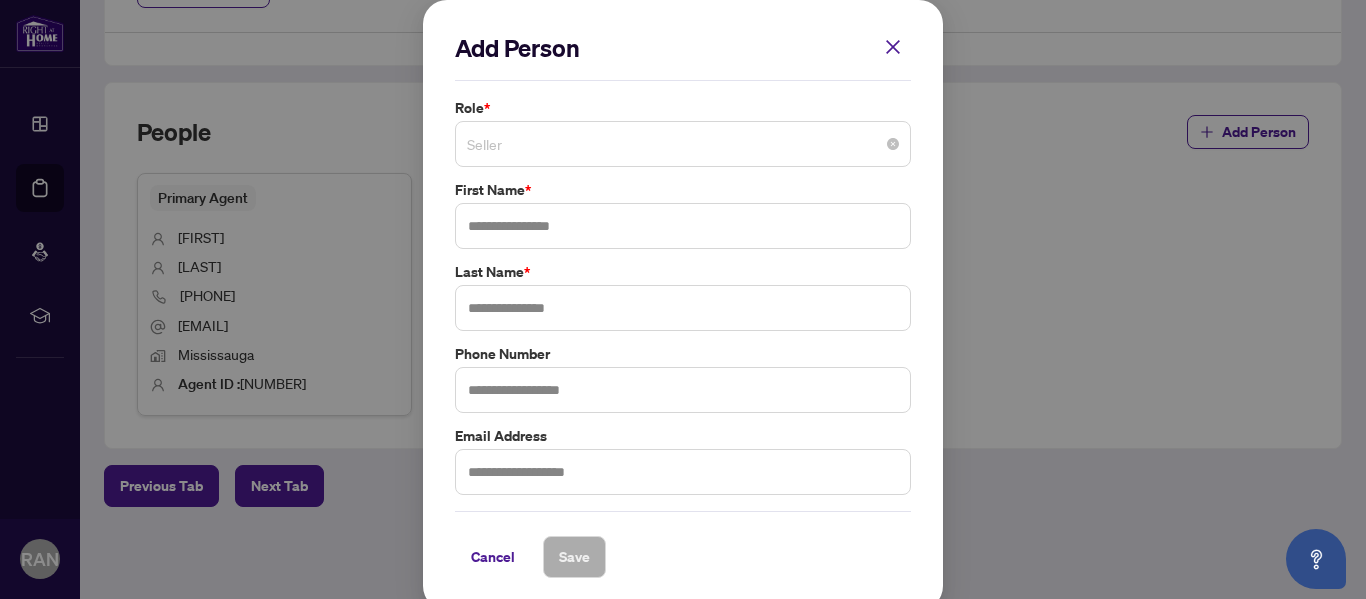 click on "Seller" at bounding box center [683, 144] 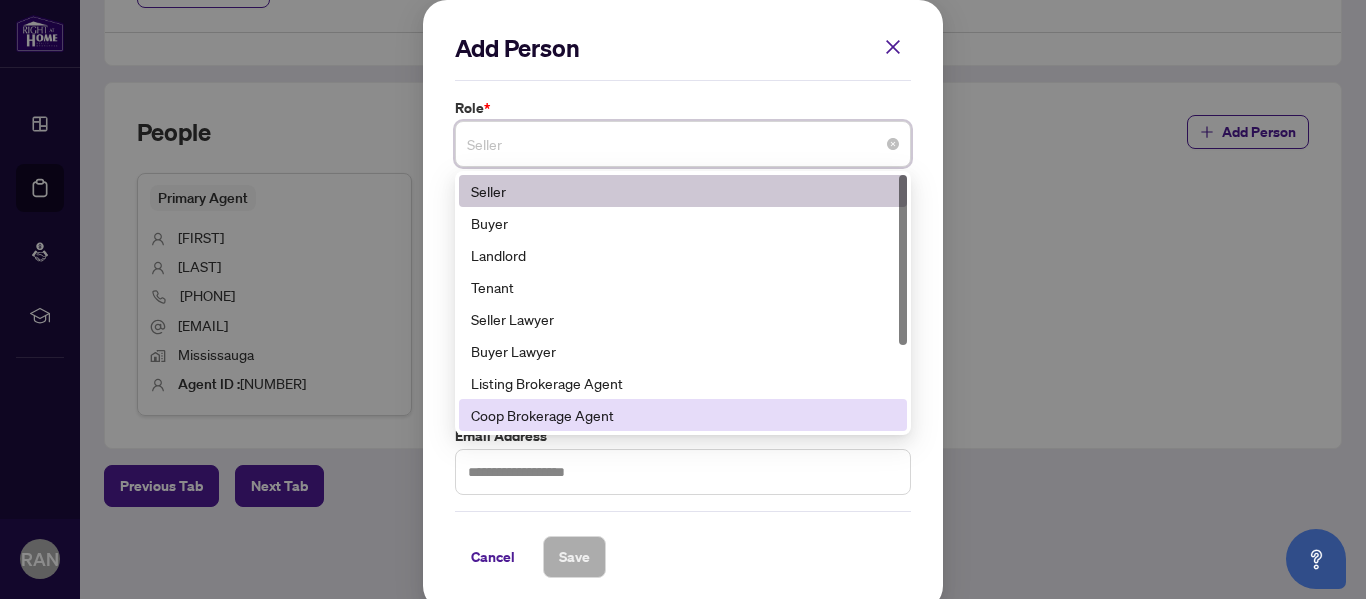 click on "Coop Brokerage Agent" at bounding box center [683, 415] 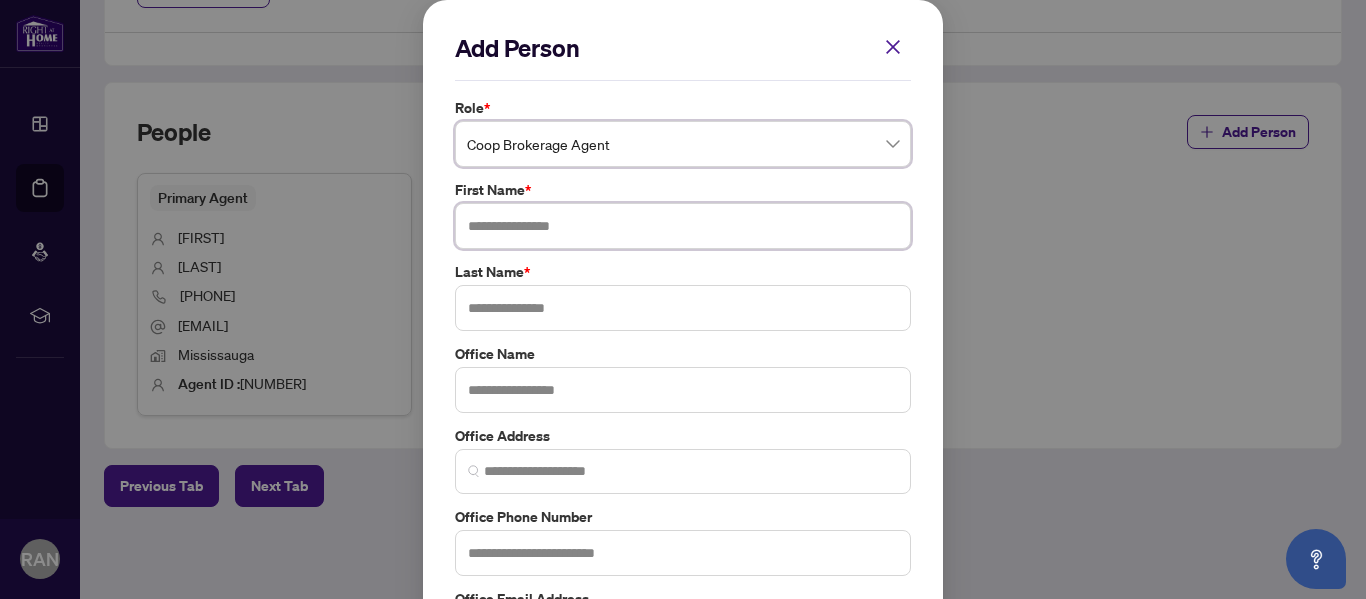 click at bounding box center [683, 226] 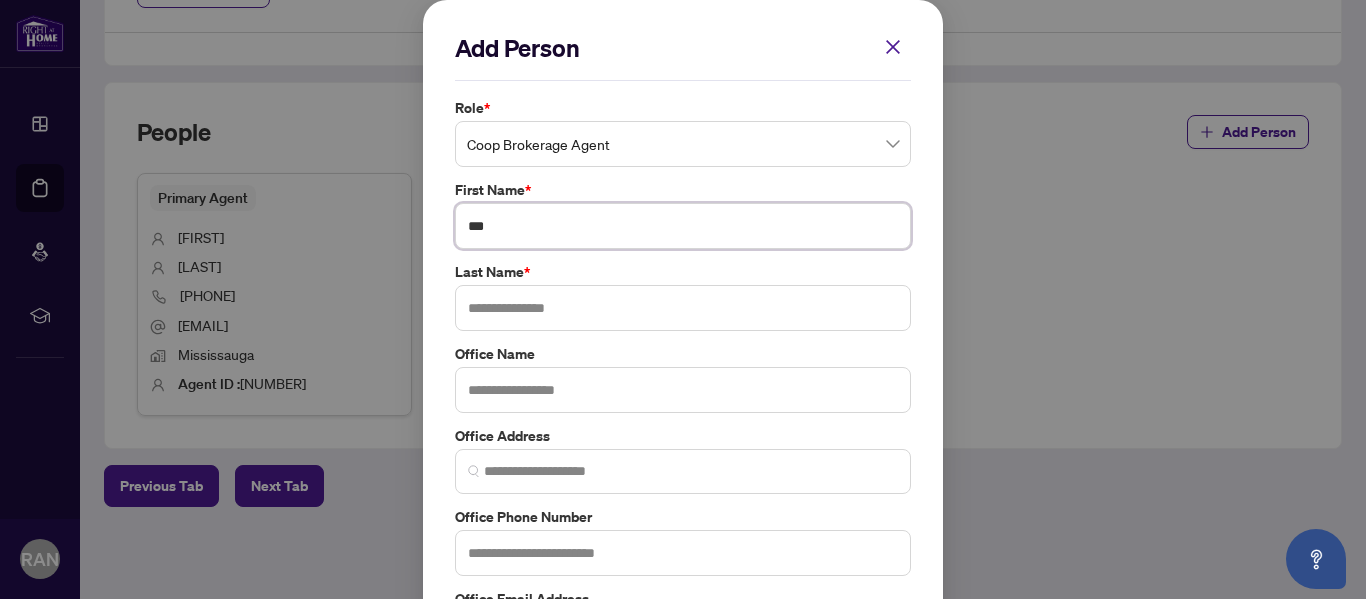 type on "***" 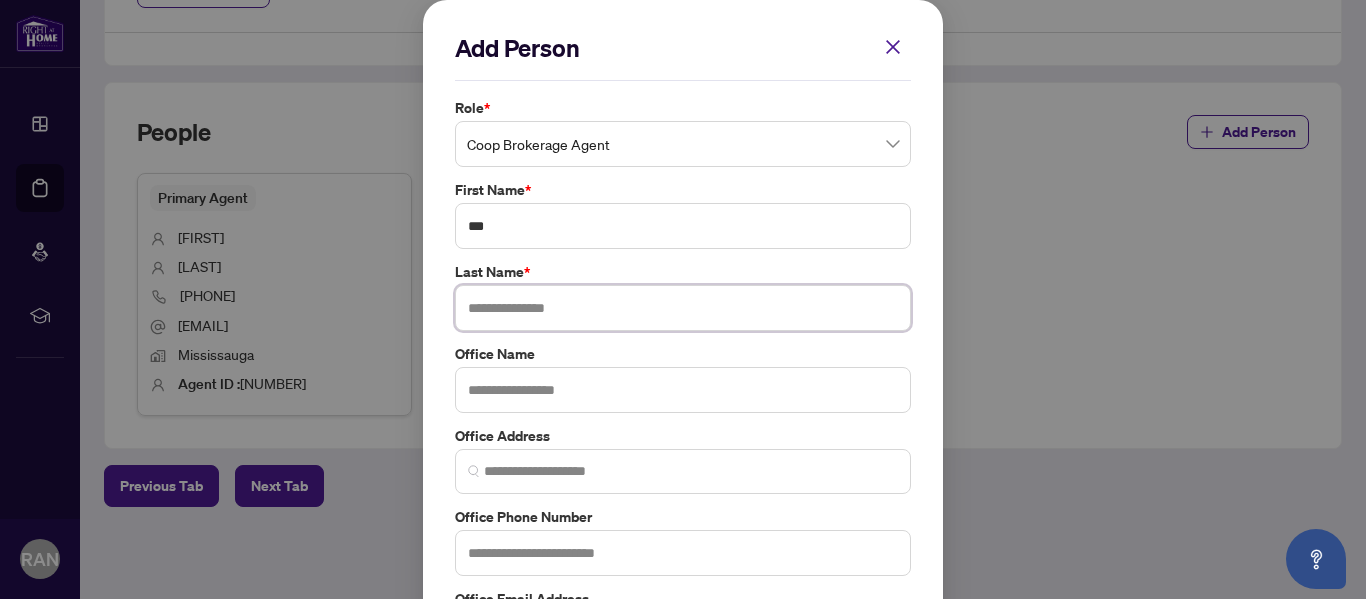 click at bounding box center [683, 308] 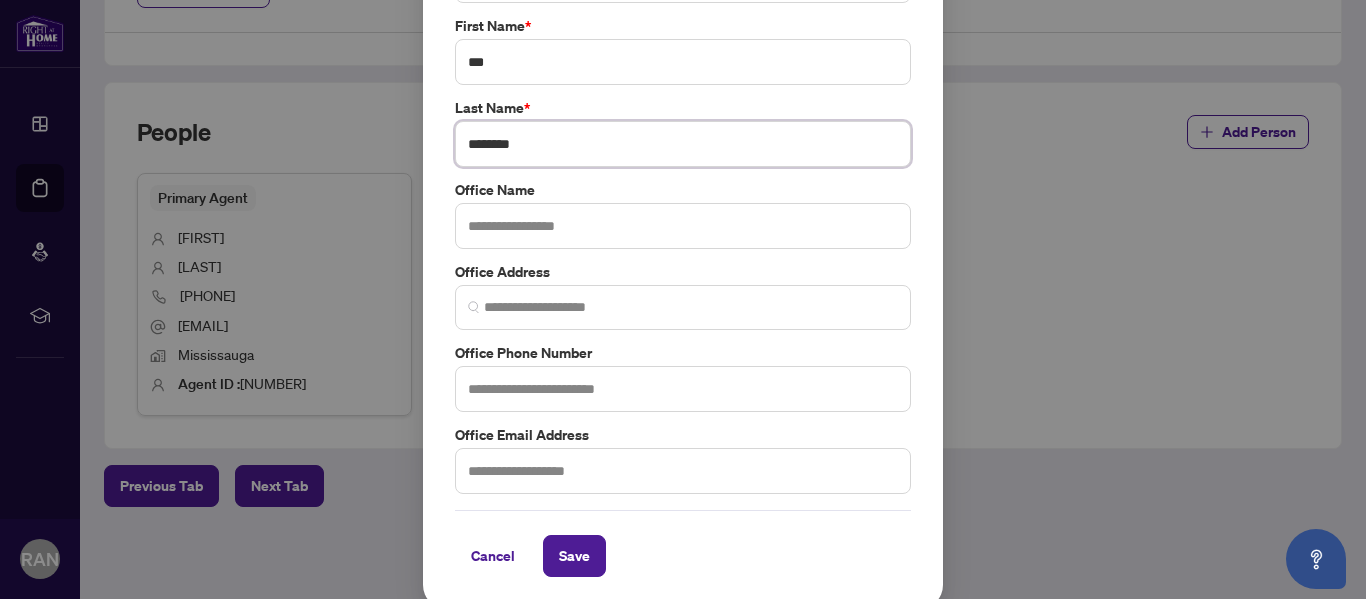scroll, scrollTop: 165, scrollLeft: 0, axis: vertical 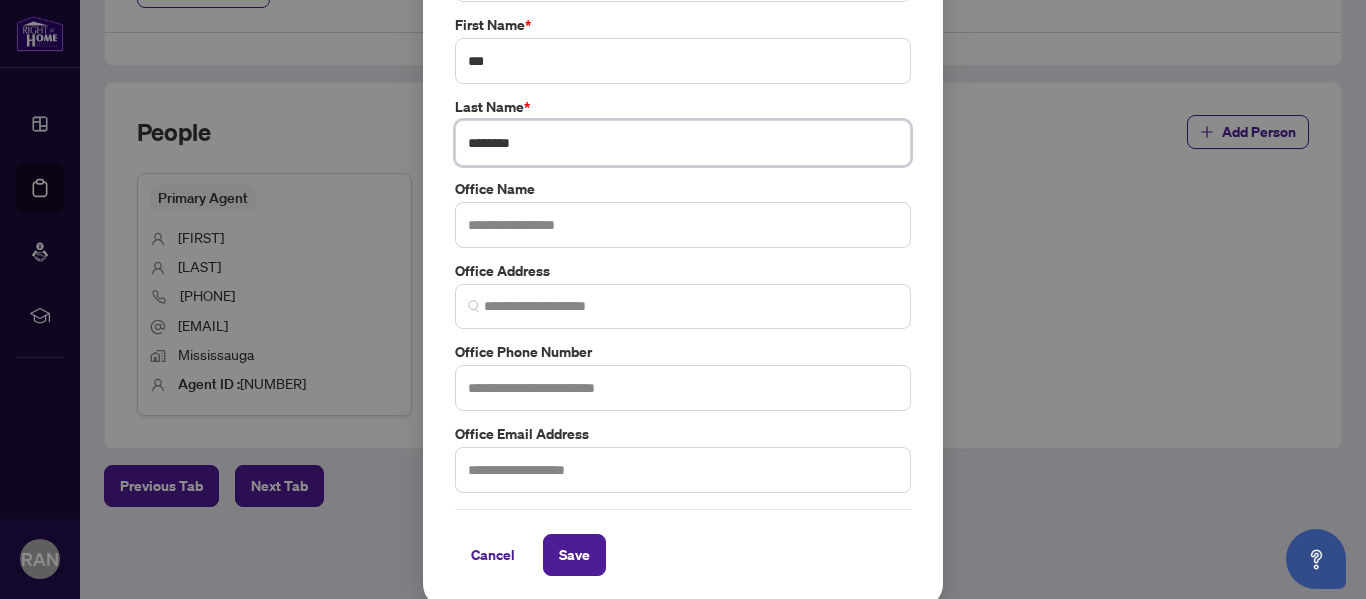 type on "********" 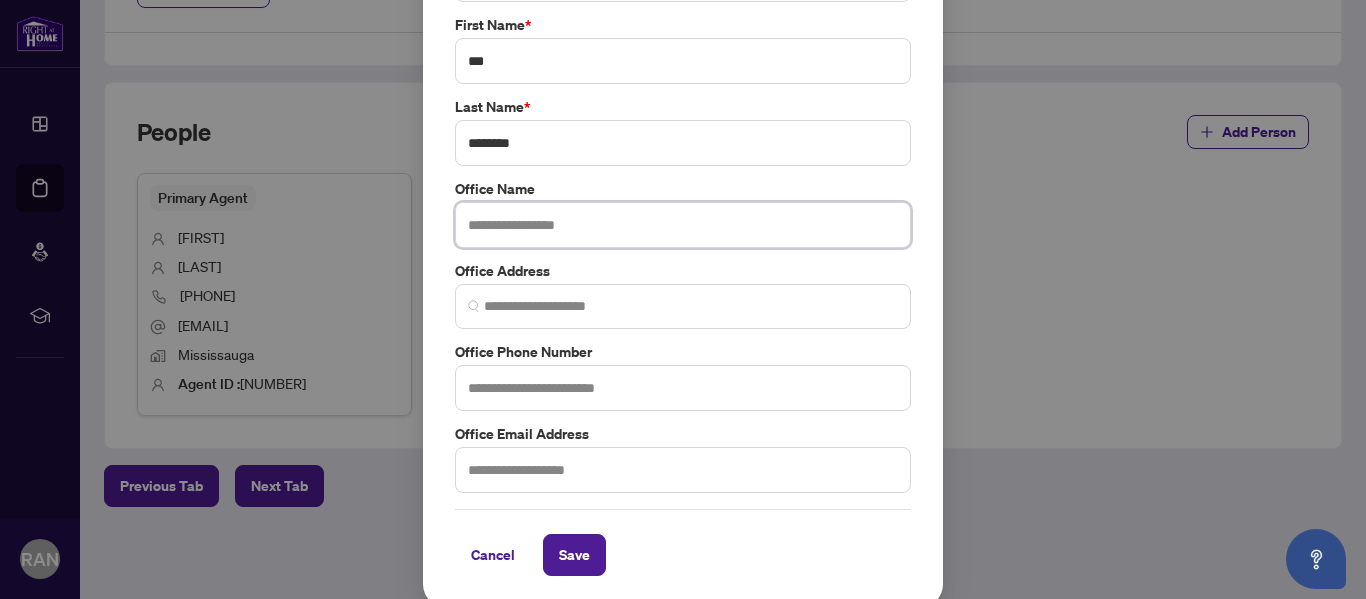 click at bounding box center [683, 225] 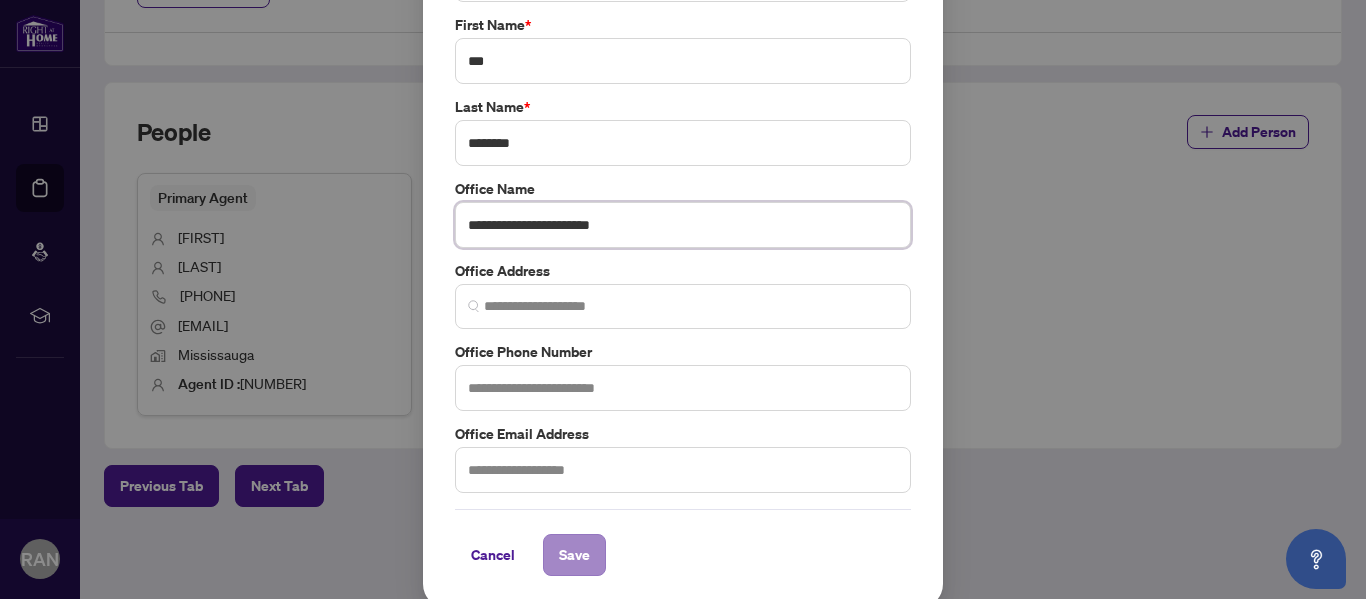 type on "**********" 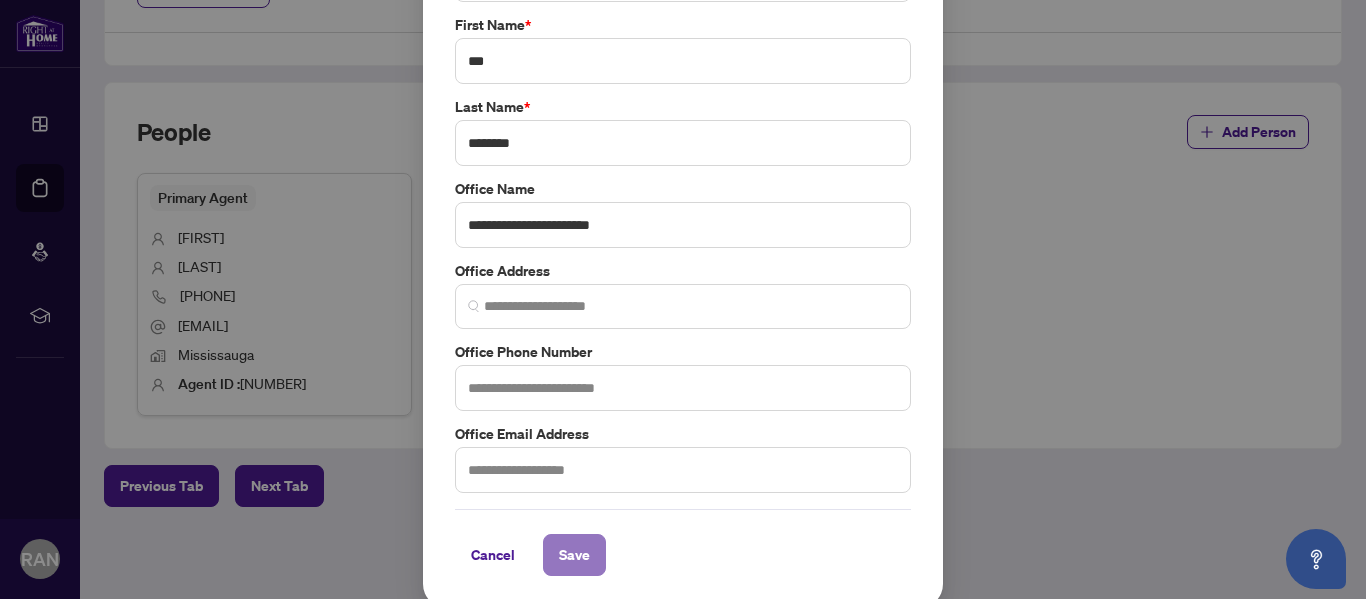 click on "Save" at bounding box center [574, 555] 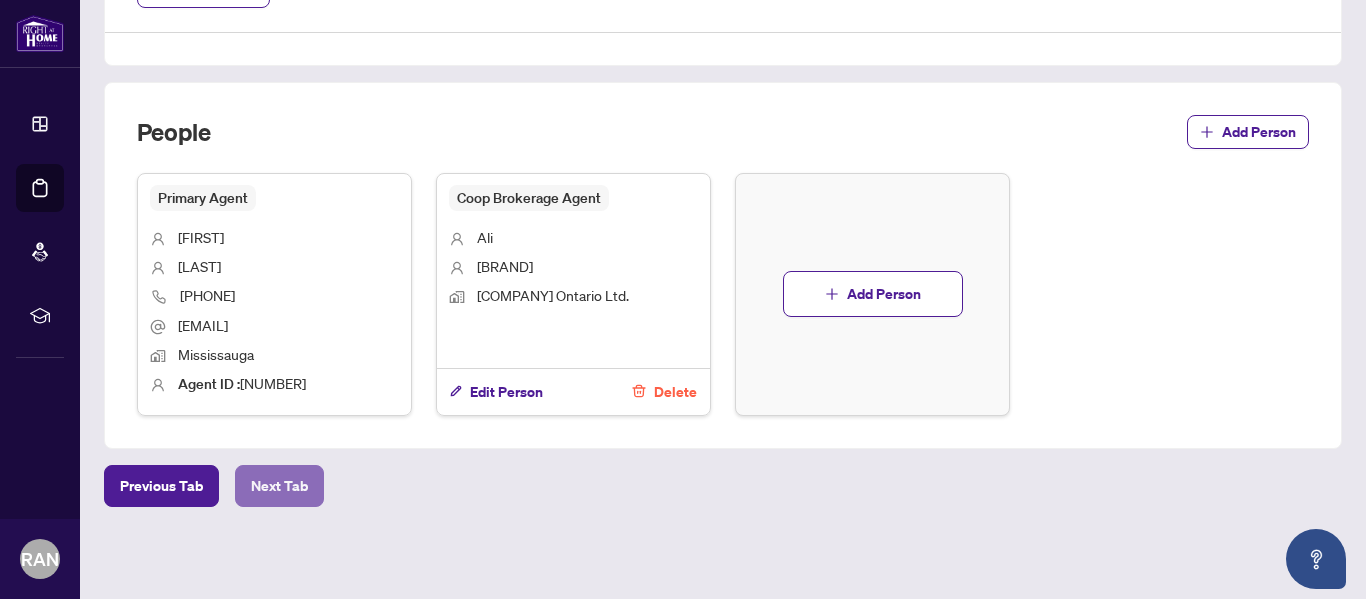 click on "Next Tab" at bounding box center [279, 486] 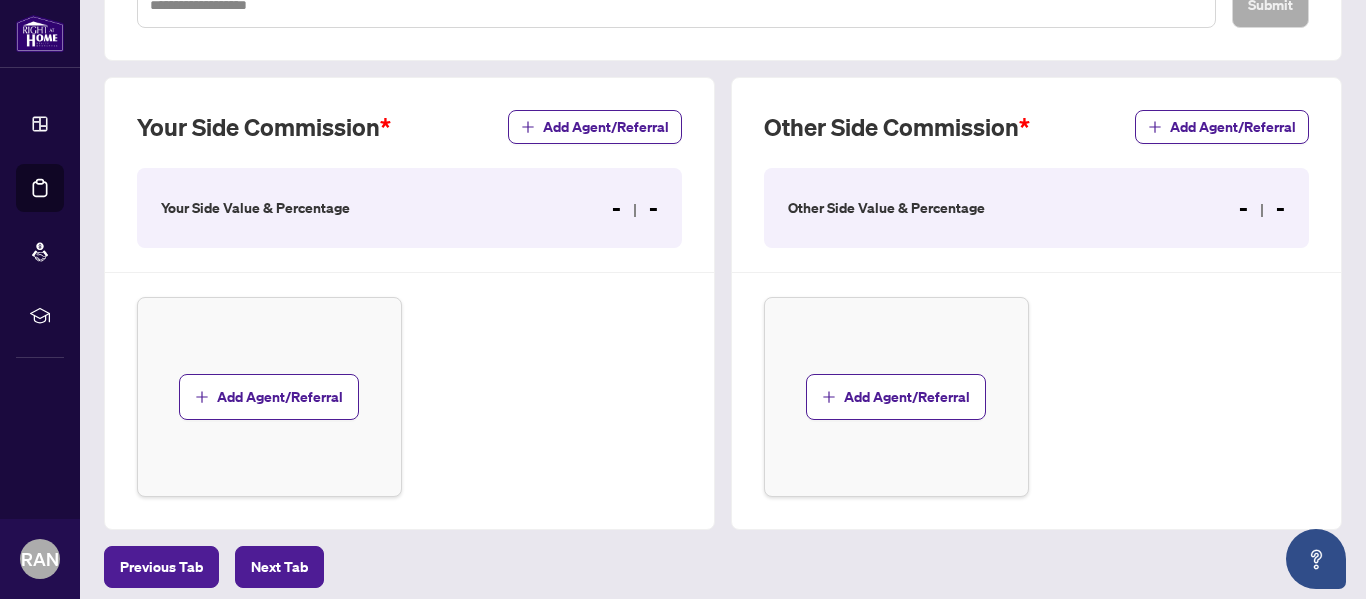 scroll, scrollTop: 512, scrollLeft: 0, axis: vertical 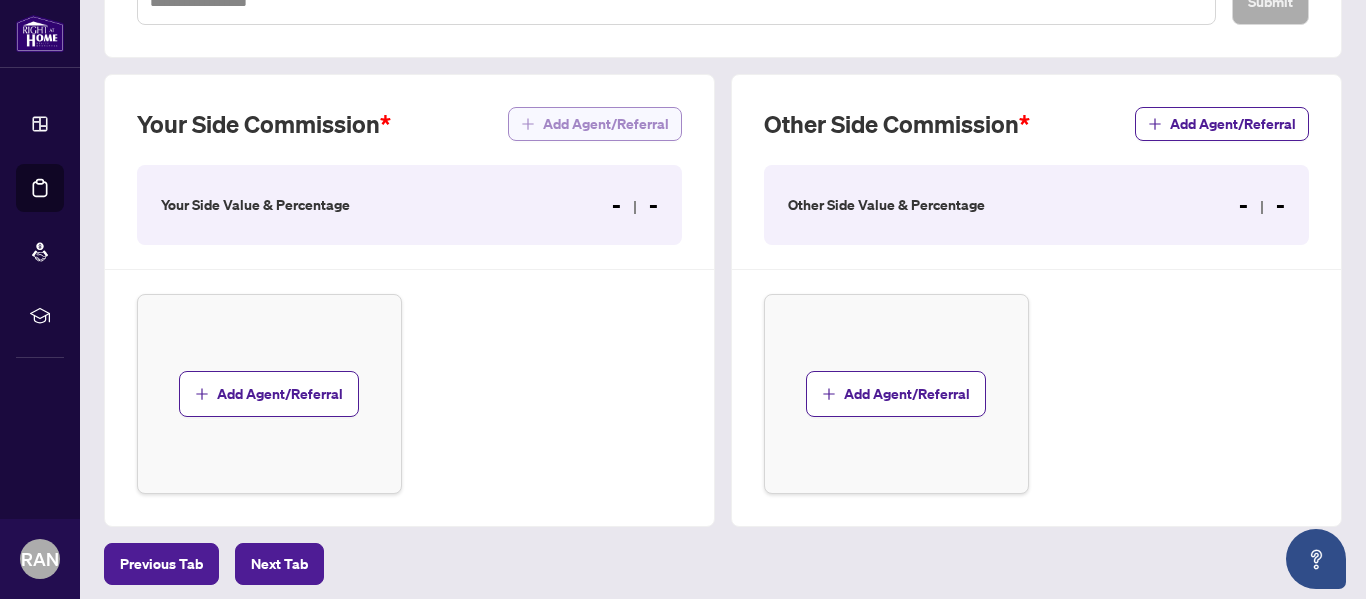 click on "Add Agent/Referral" at bounding box center [606, 124] 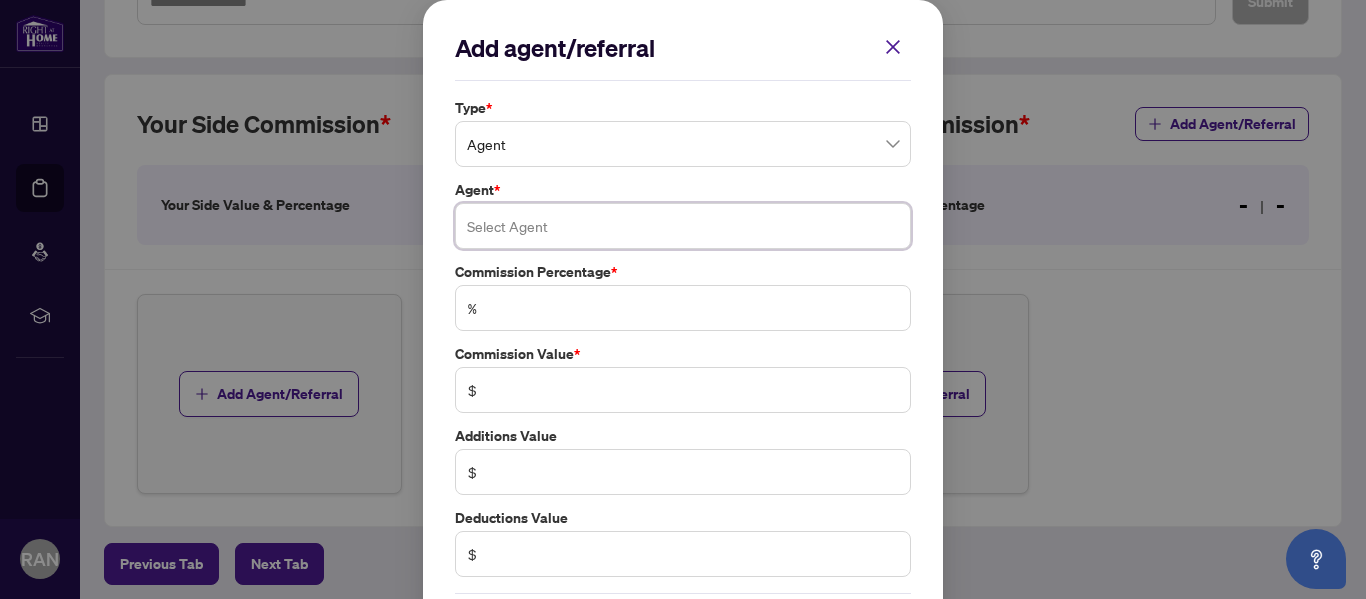 click at bounding box center [683, 226] 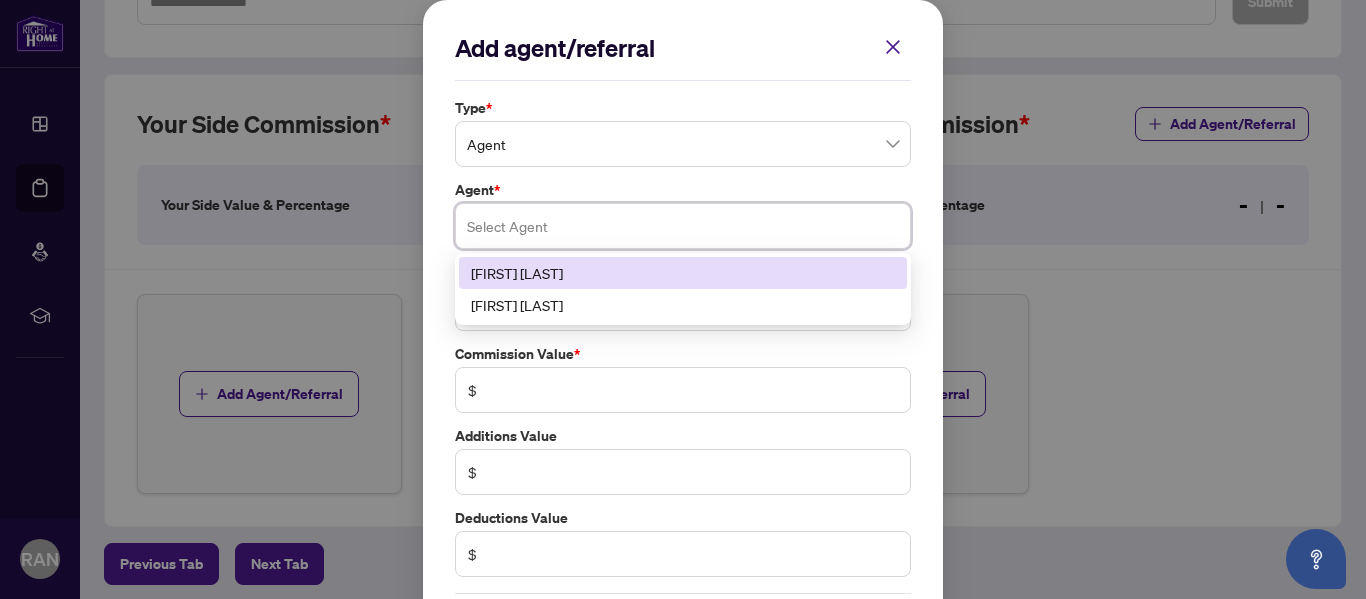 click on "[FIRST] [LAST]" at bounding box center (683, 273) 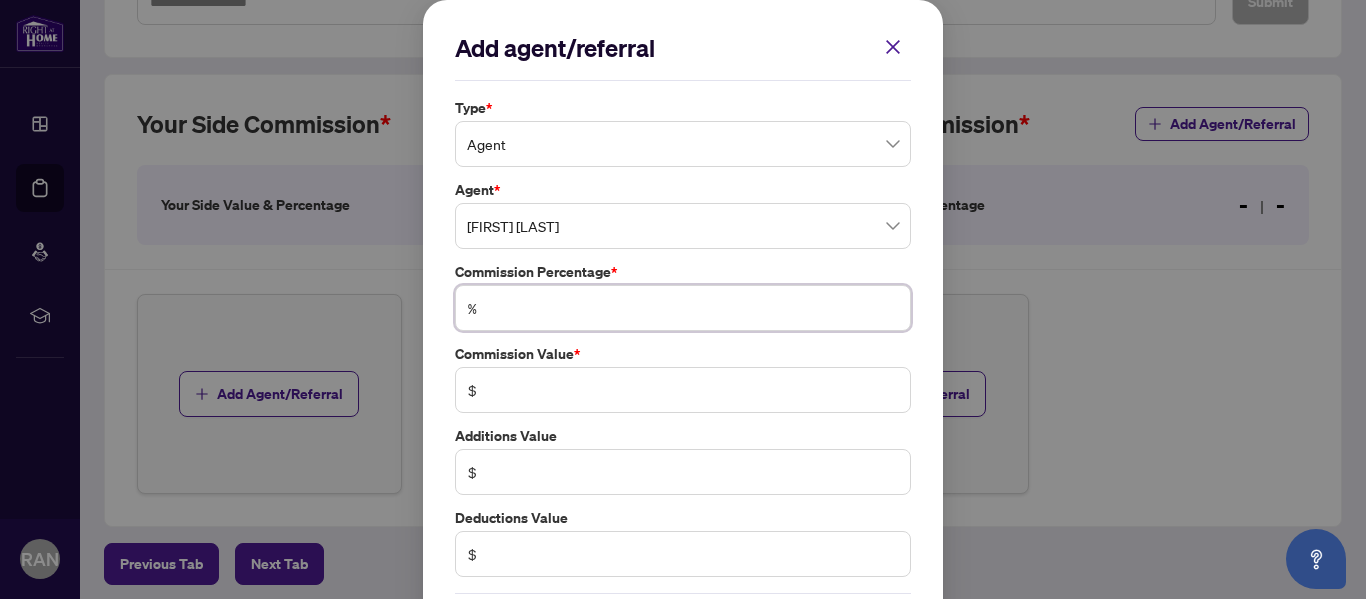 click at bounding box center (693, 308) 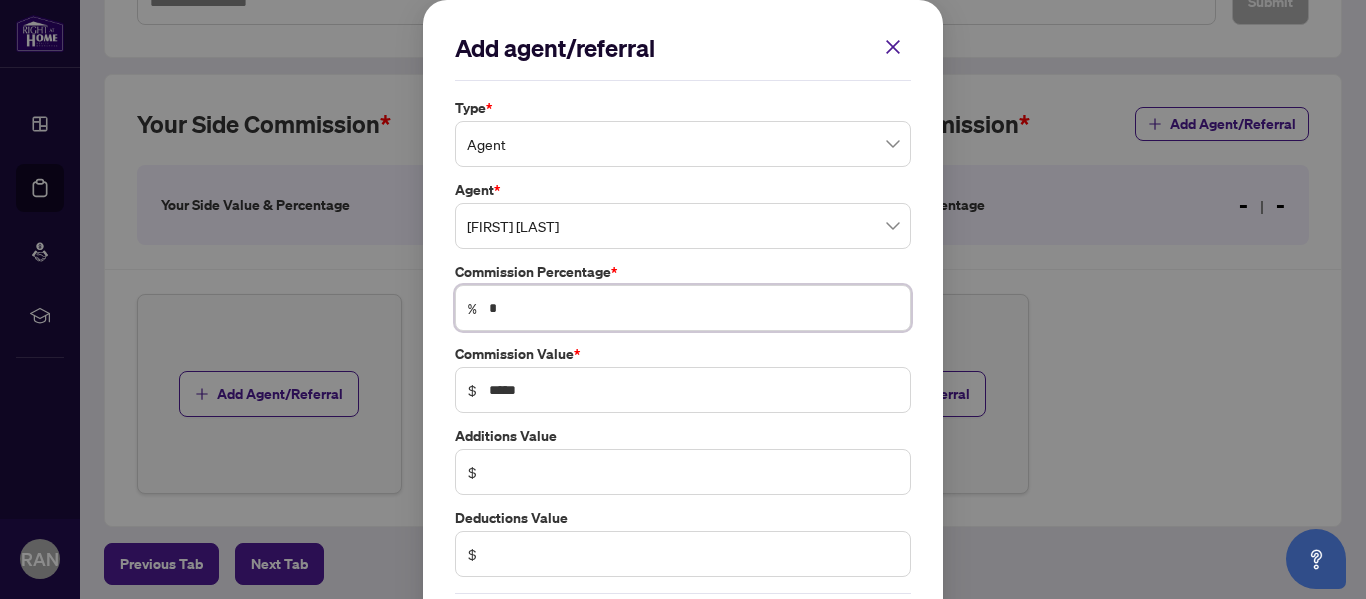 type 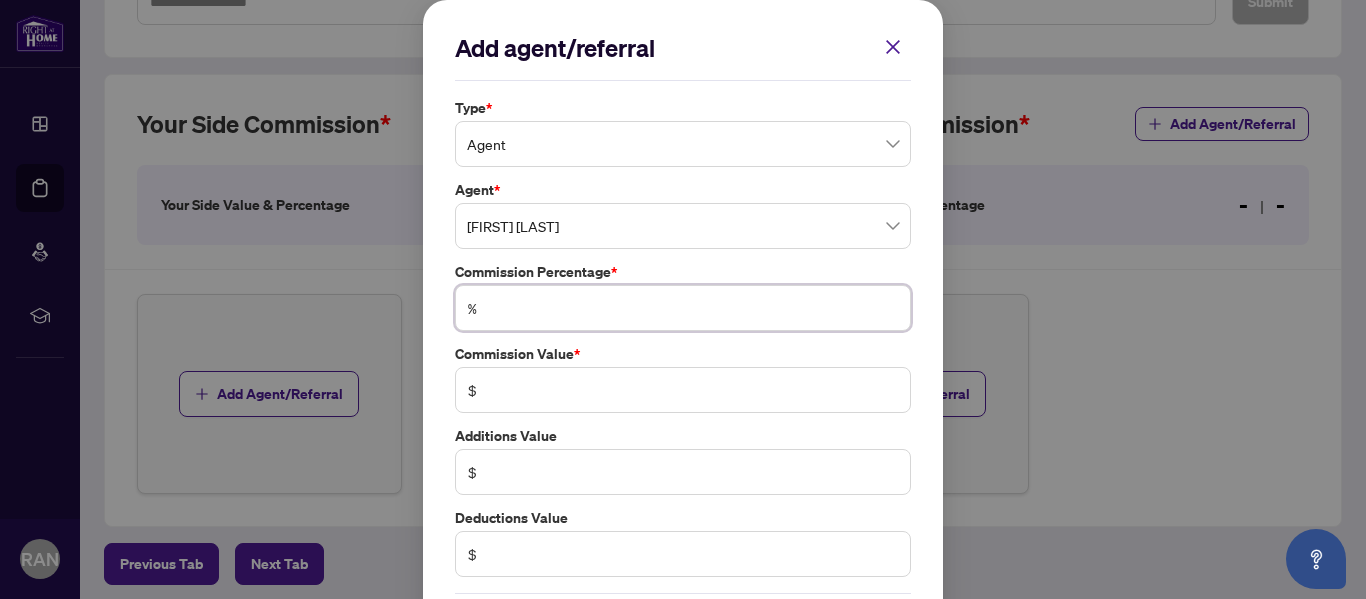type on "*" 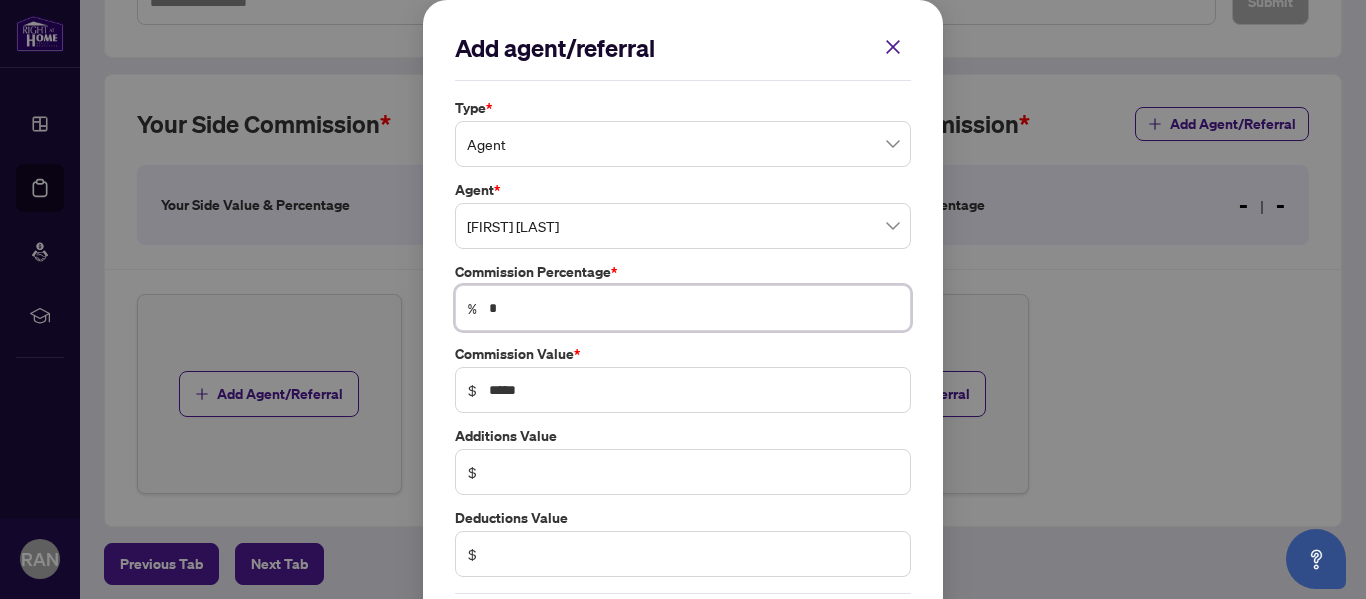 type on "**" 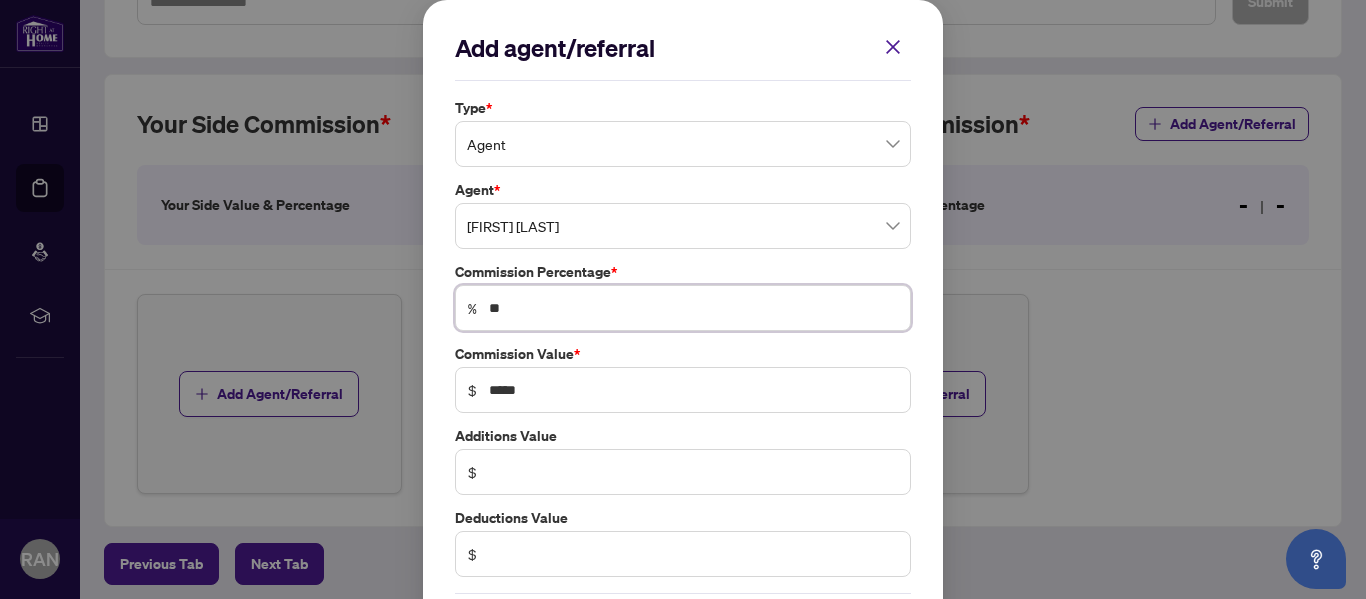 scroll, scrollTop: 93, scrollLeft: 0, axis: vertical 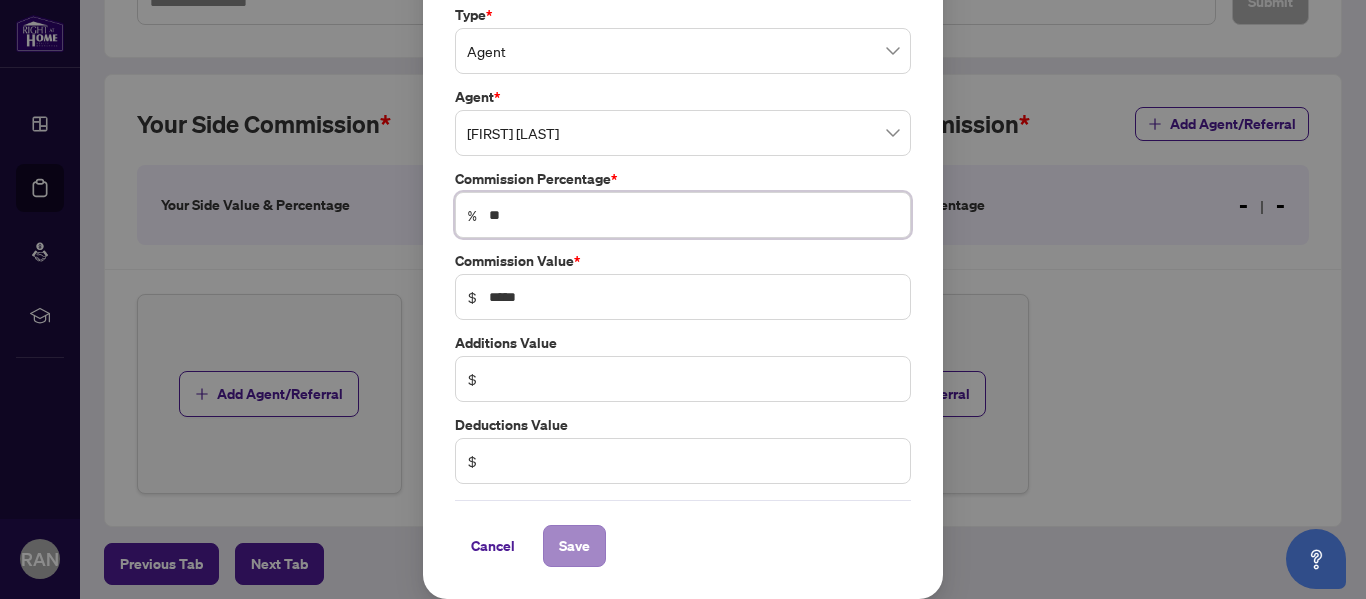 type on "**" 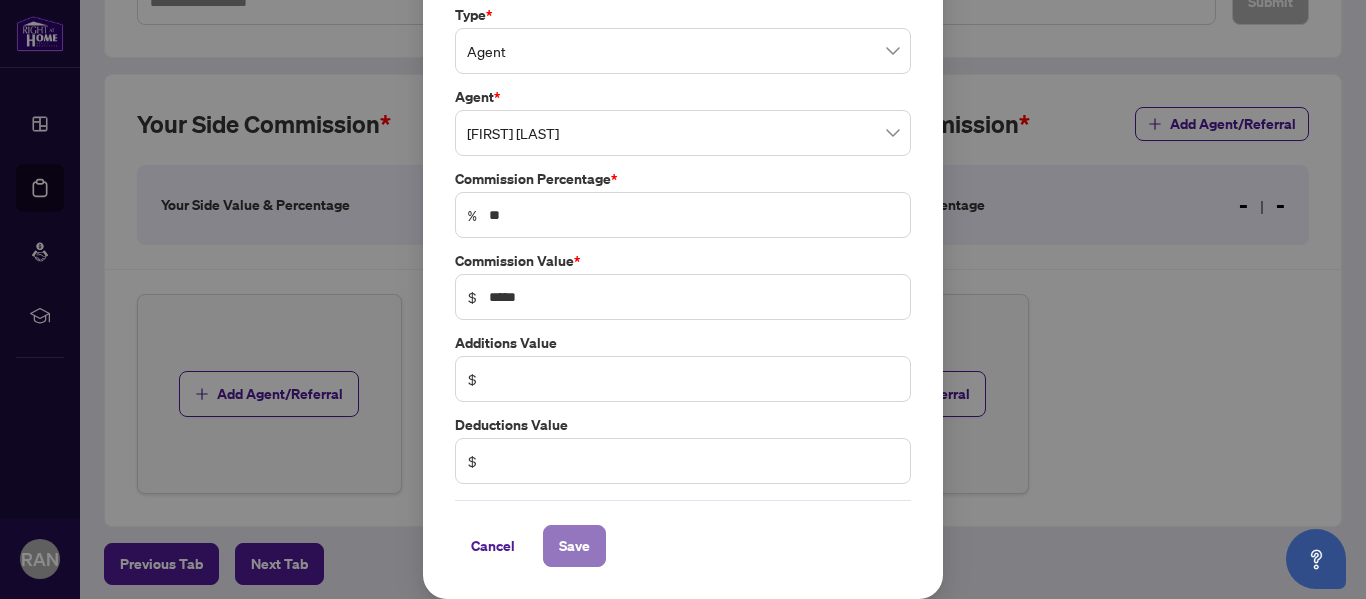click on "Save" at bounding box center (574, 546) 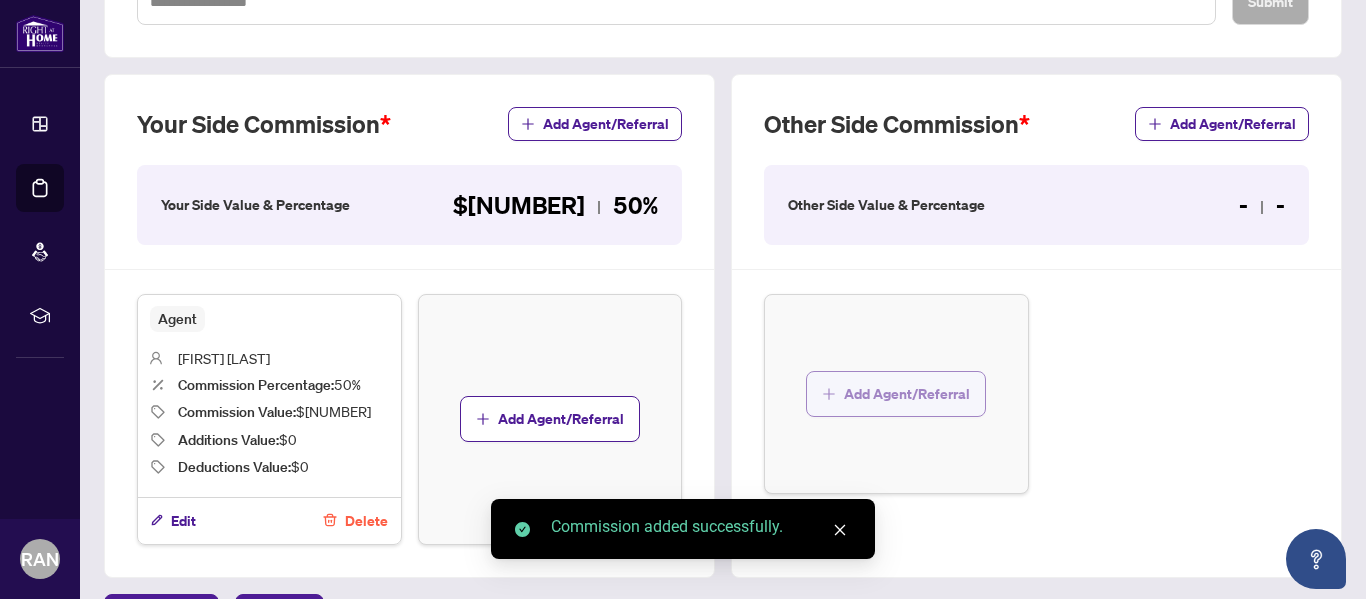 click on "Add Agent/Referral" at bounding box center (907, 394) 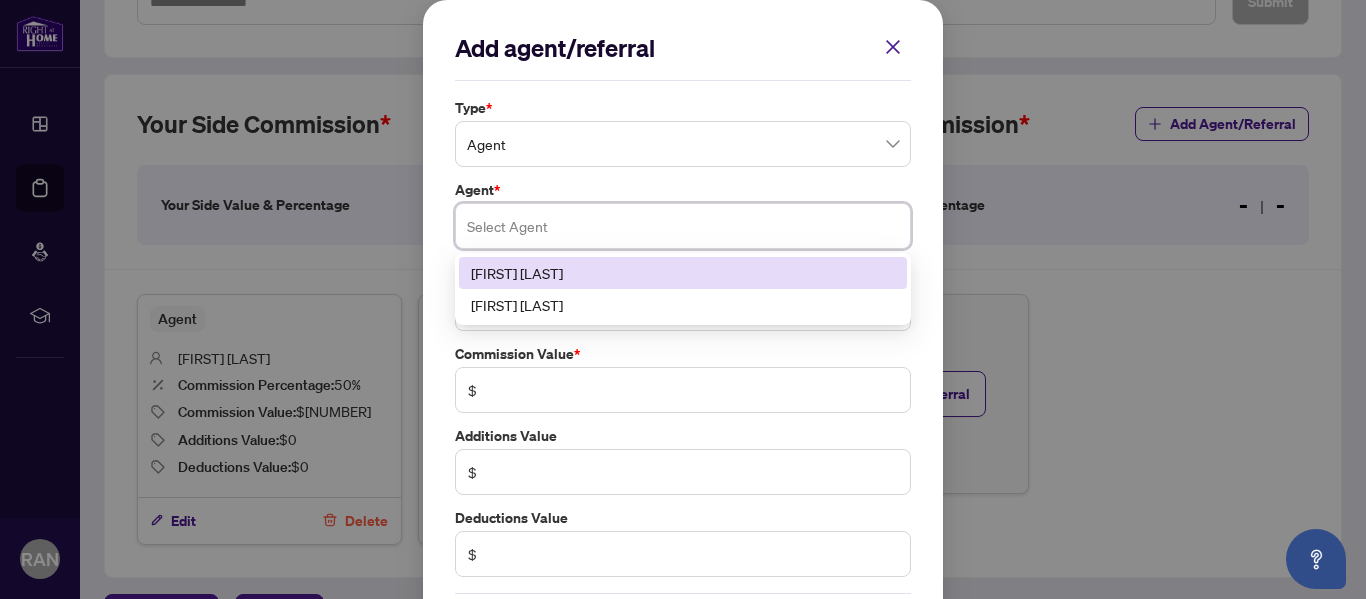 click at bounding box center [683, 226] 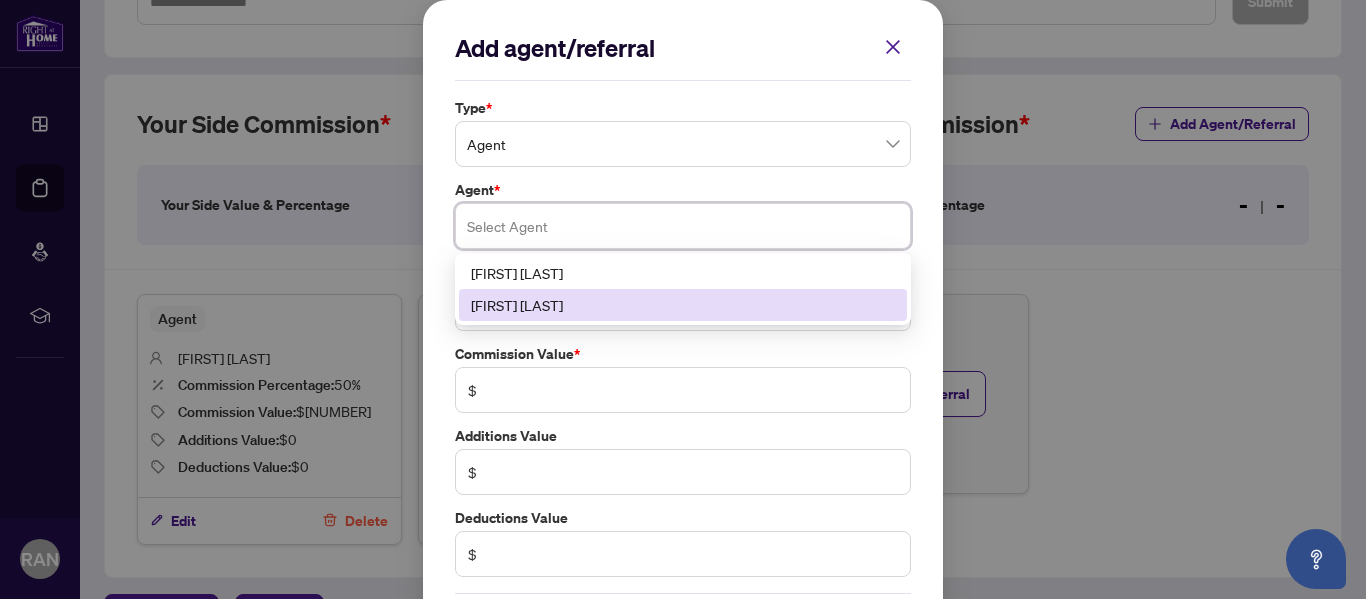 click on "[FIRST] [LAST]" at bounding box center (683, 305) 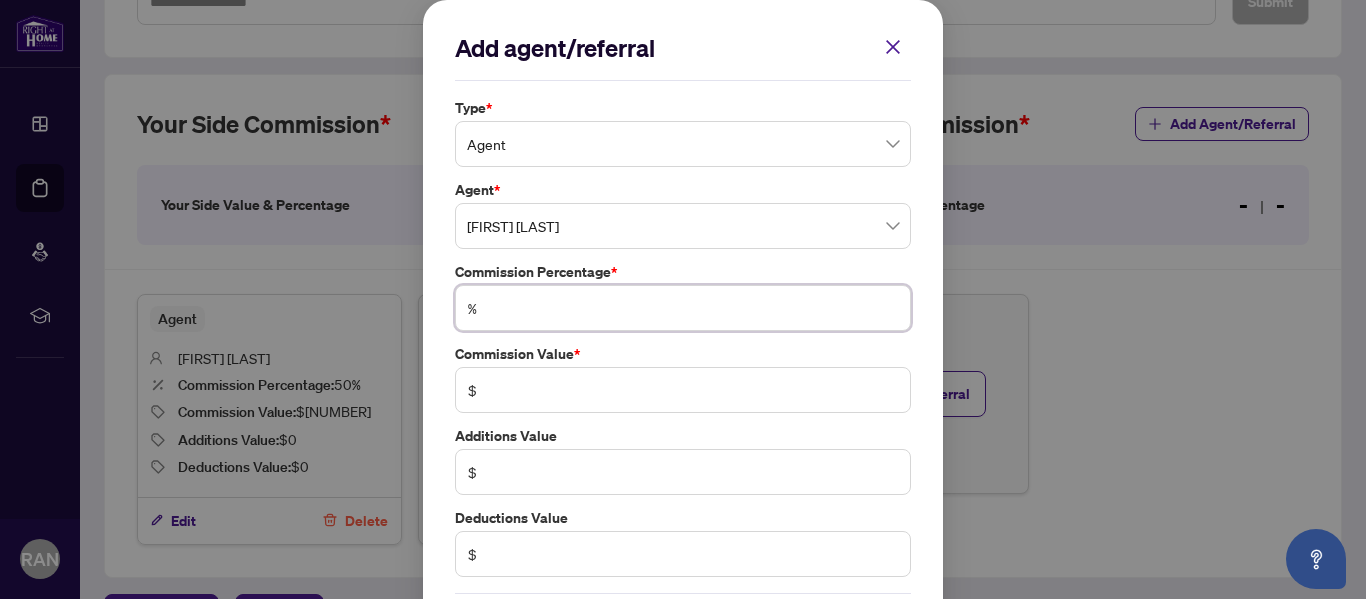 click at bounding box center [693, 308] 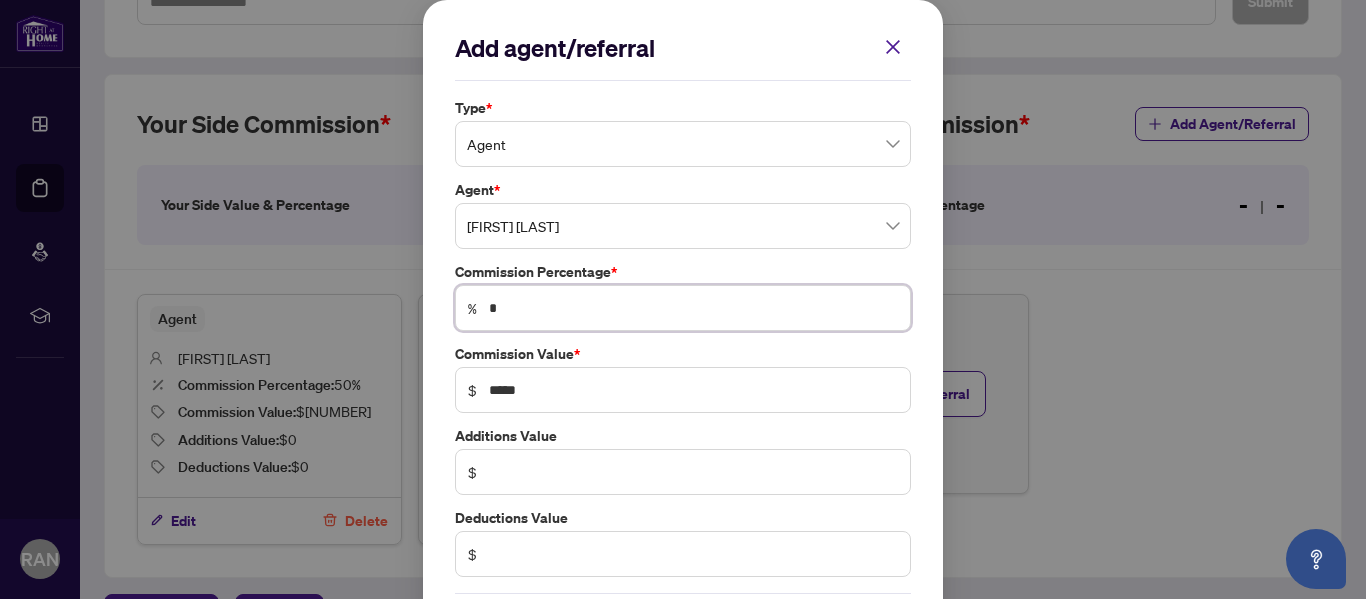 type on "**" 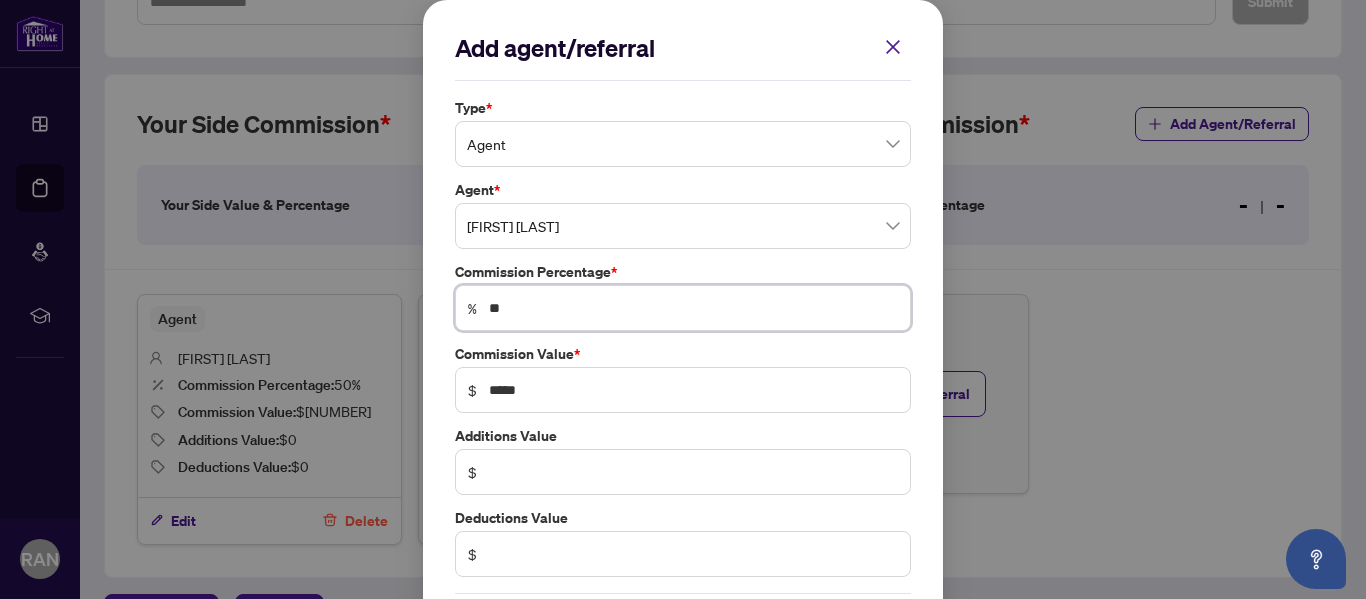 scroll, scrollTop: 93, scrollLeft: 0, axis: vertical 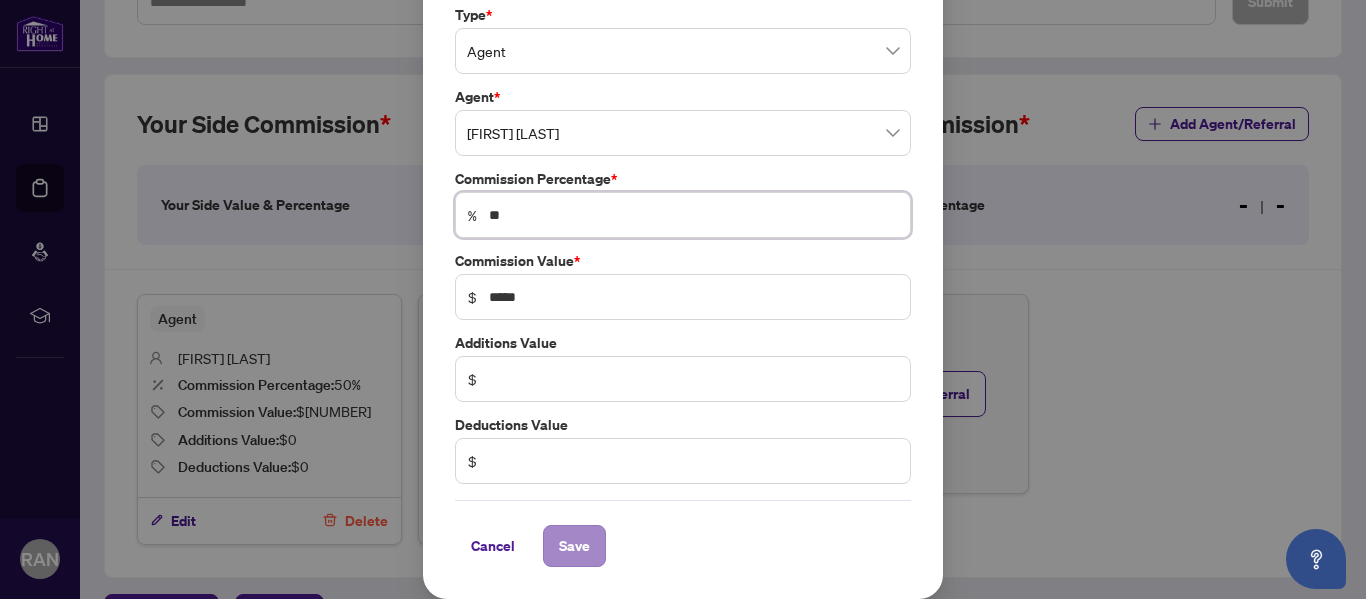 type on "**" 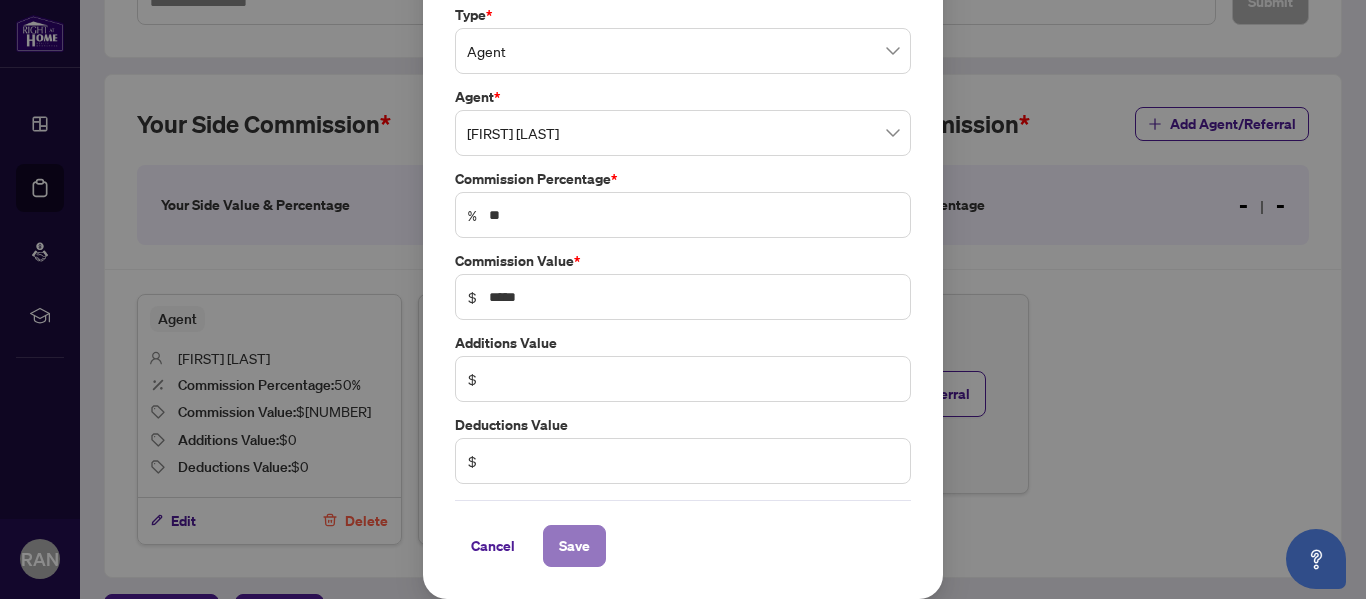 click on "Save" at bounding box center [574, 546] 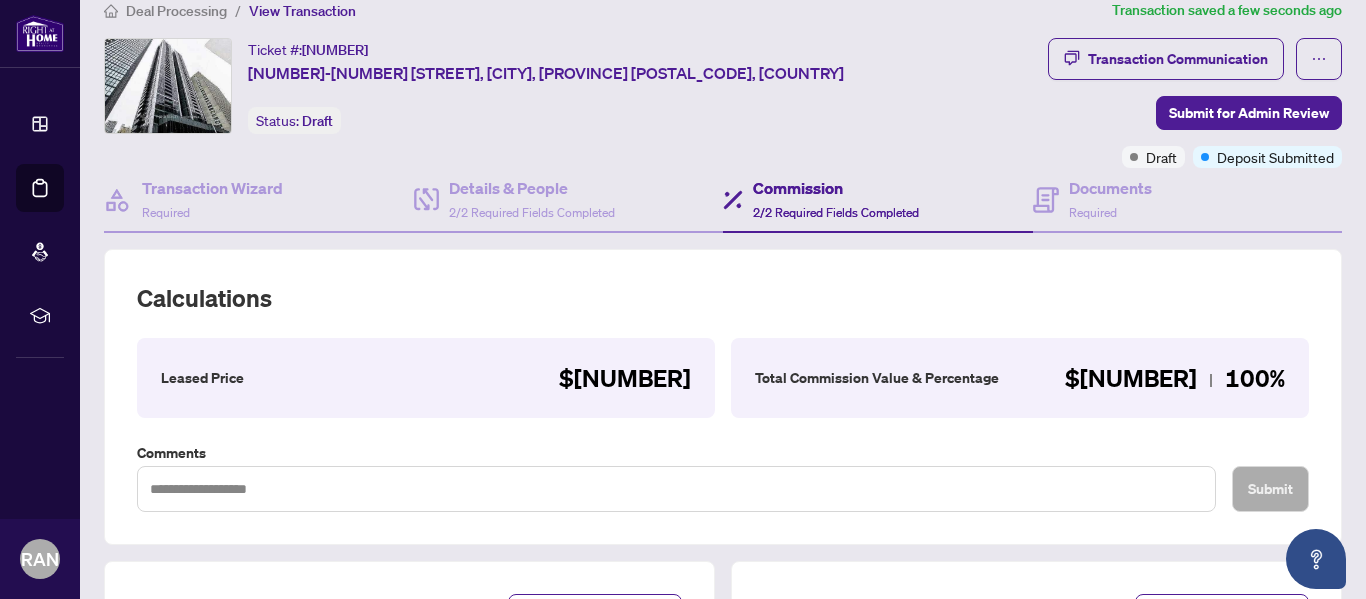 scroll, scrollTop: 27, scrollLeft: 0, axis: vertical 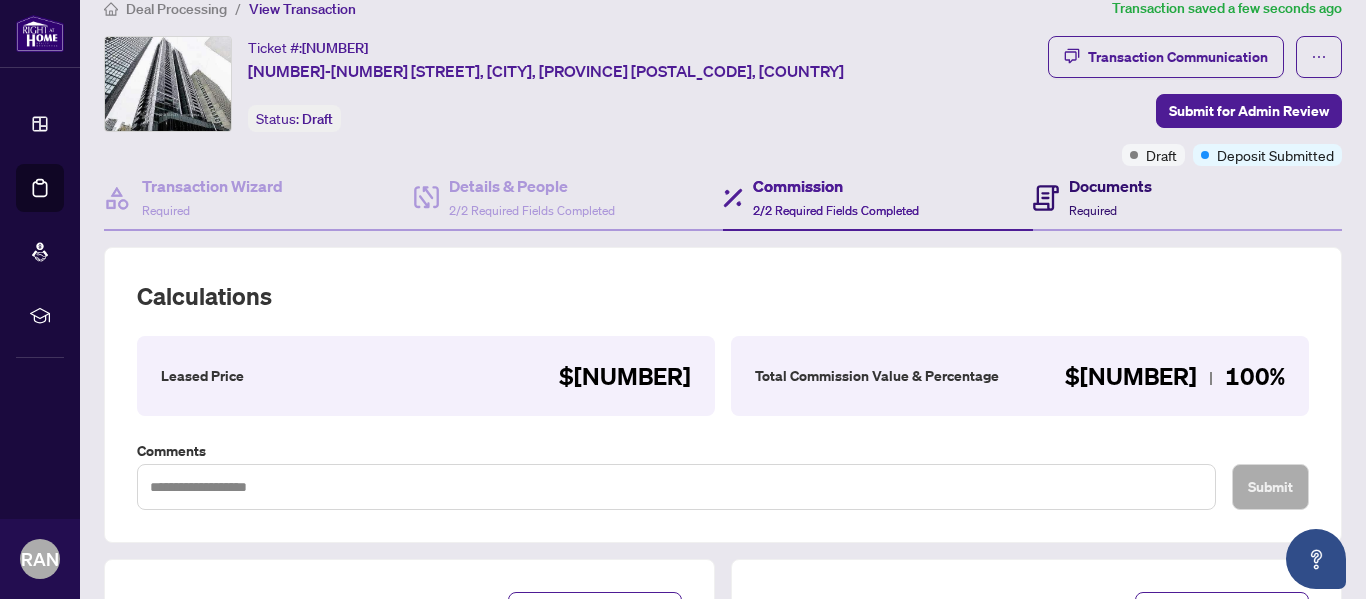click on "Documents" at bounding box center (1110, 186) 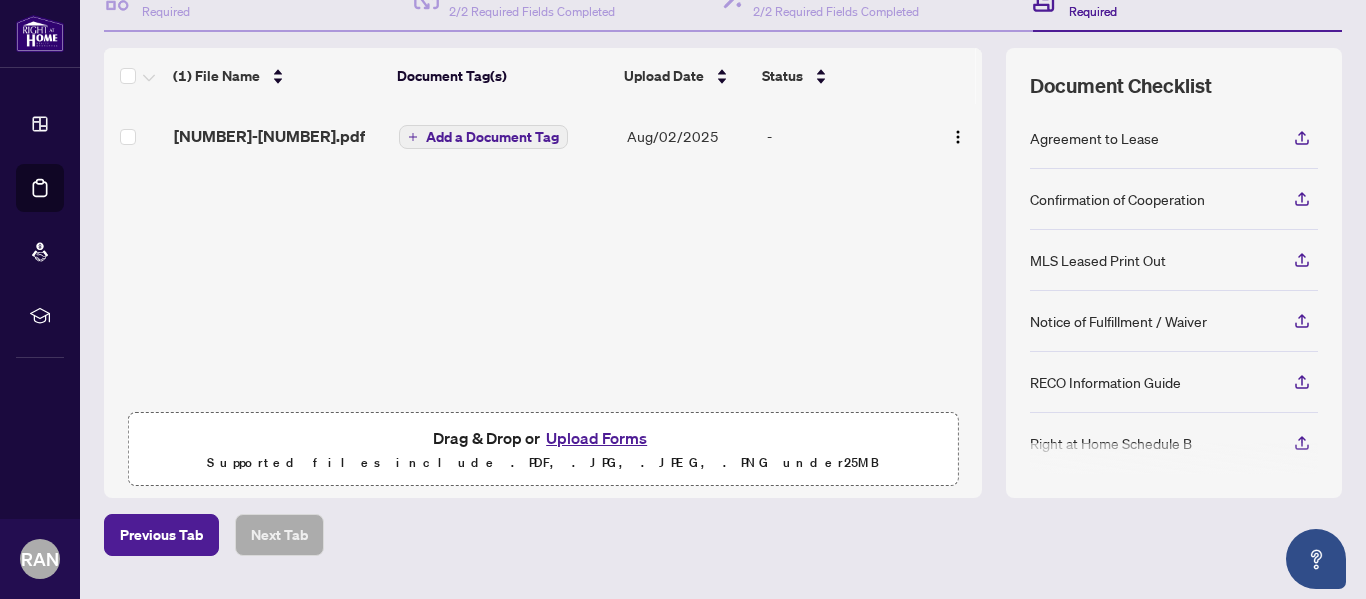 scroll, scrollTop: 227, scrollLeft: 0, axis: vertical 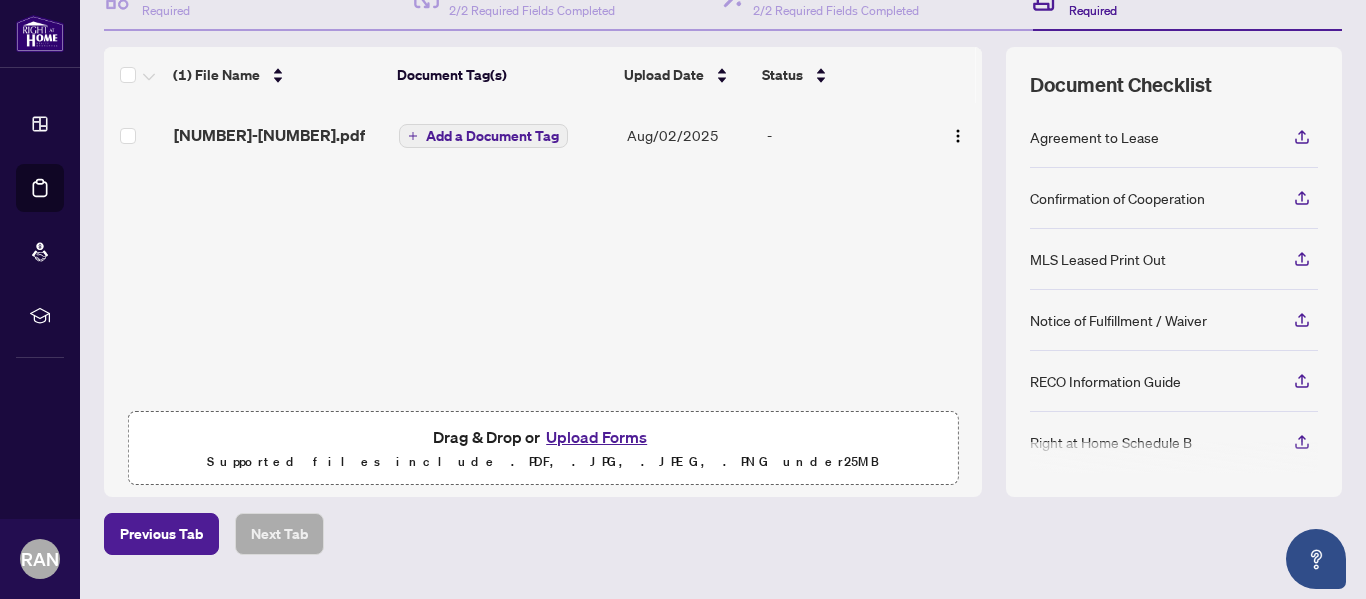 click on "Upload Forms" at bounding box center (596, 437) 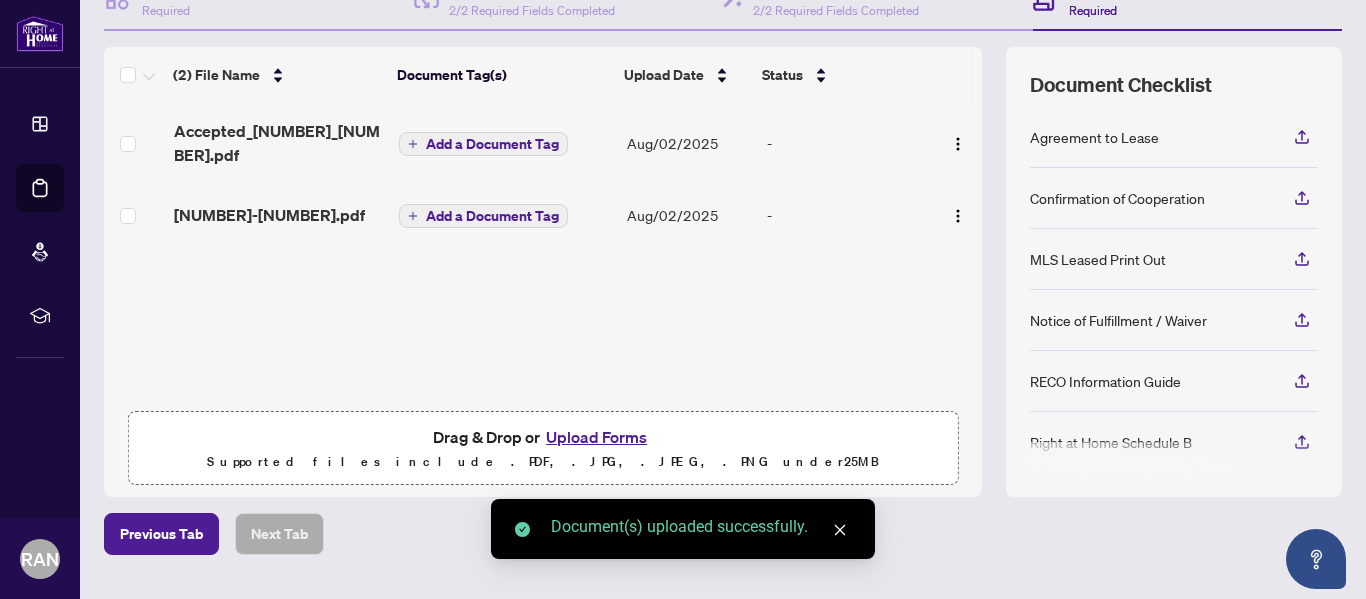 scroll, scrollTop: 0, scrollLeft: 0, axis: both 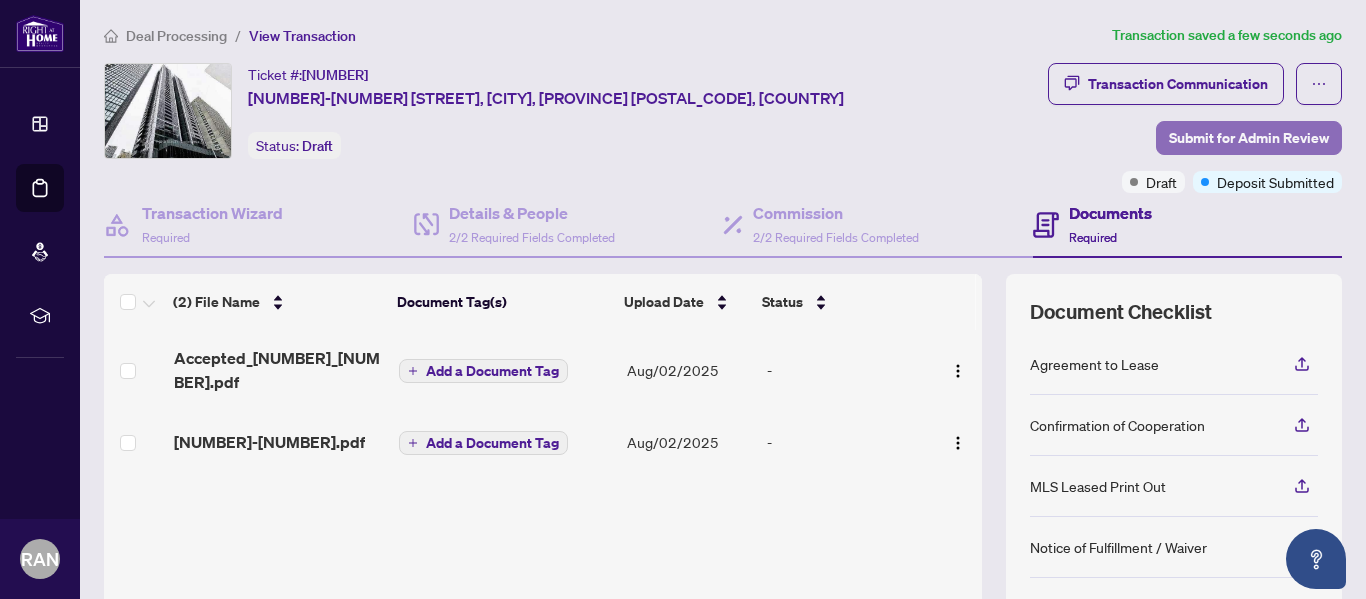 click on "Submit for Admin Review" at bounding box center (1249, 138) 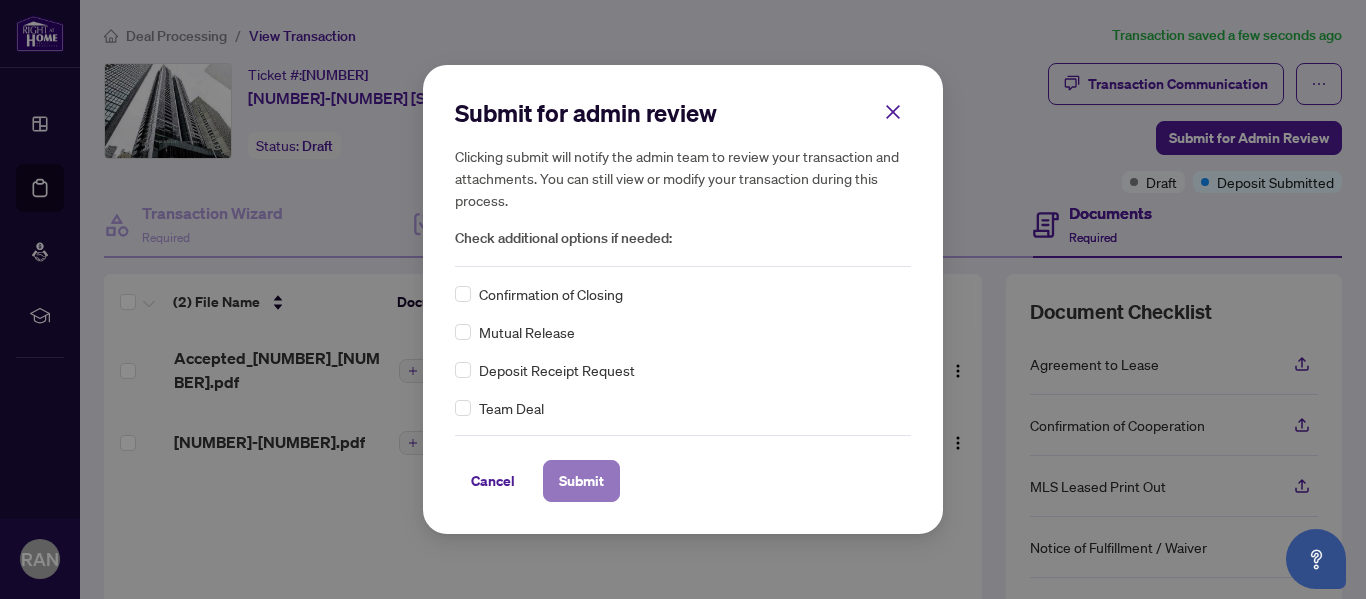 click on "Submit" at bounding box center (581, 481) 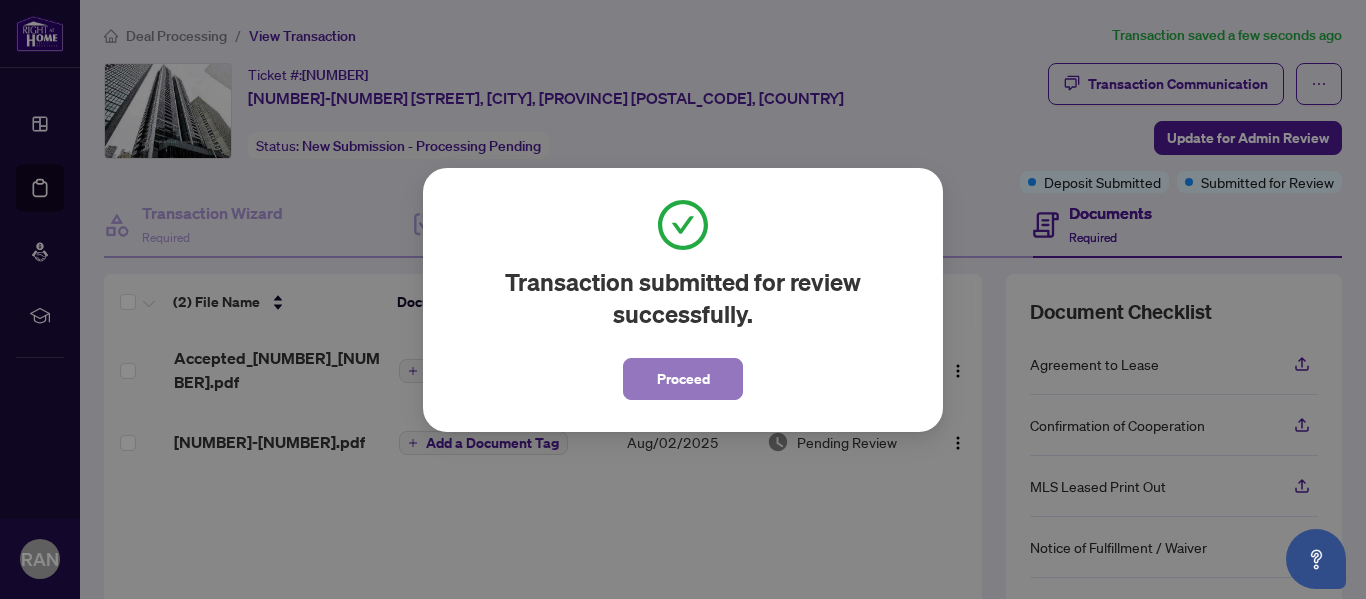 click on "Proceed" at bounding box center (683, 379) 